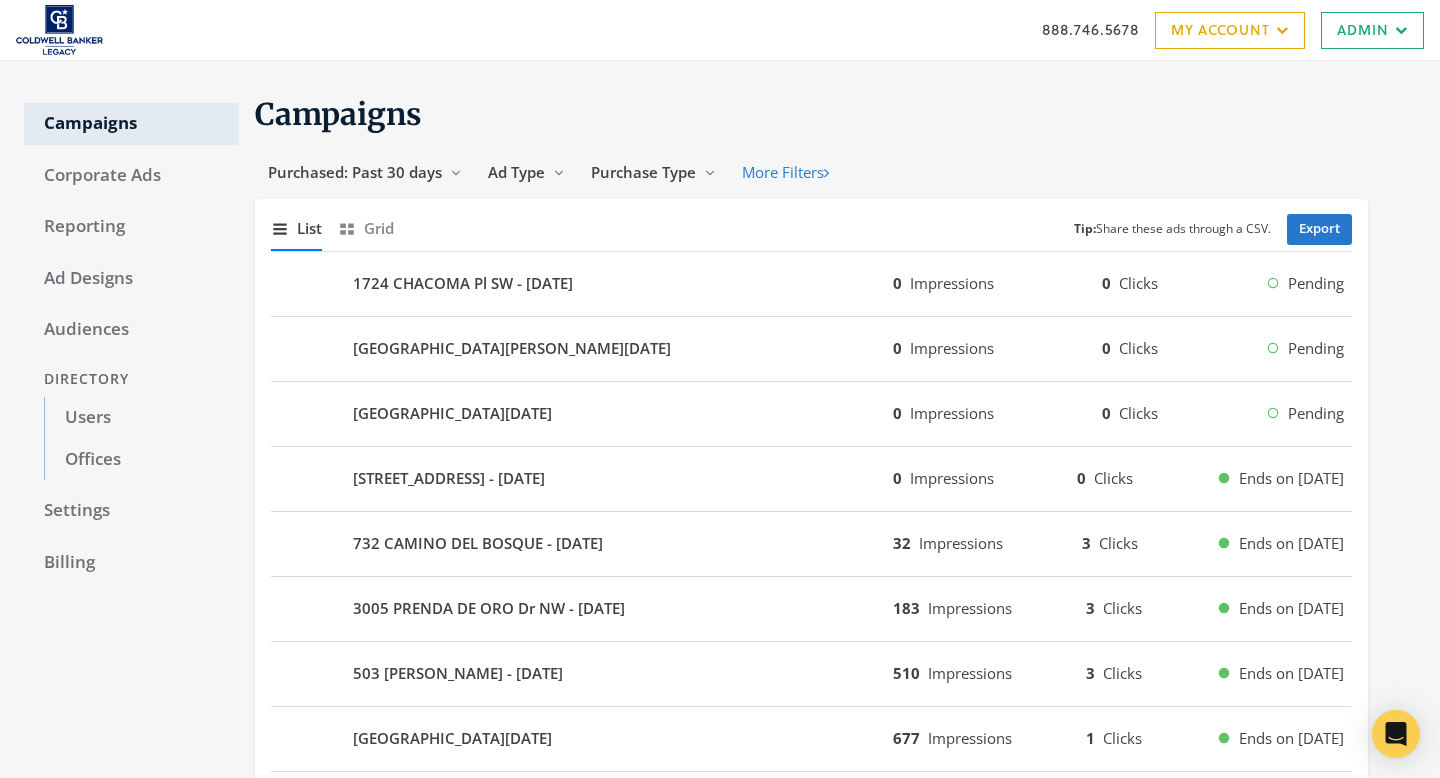 scroll, scrollTop: 0, scrollLeft: 0, axis: both 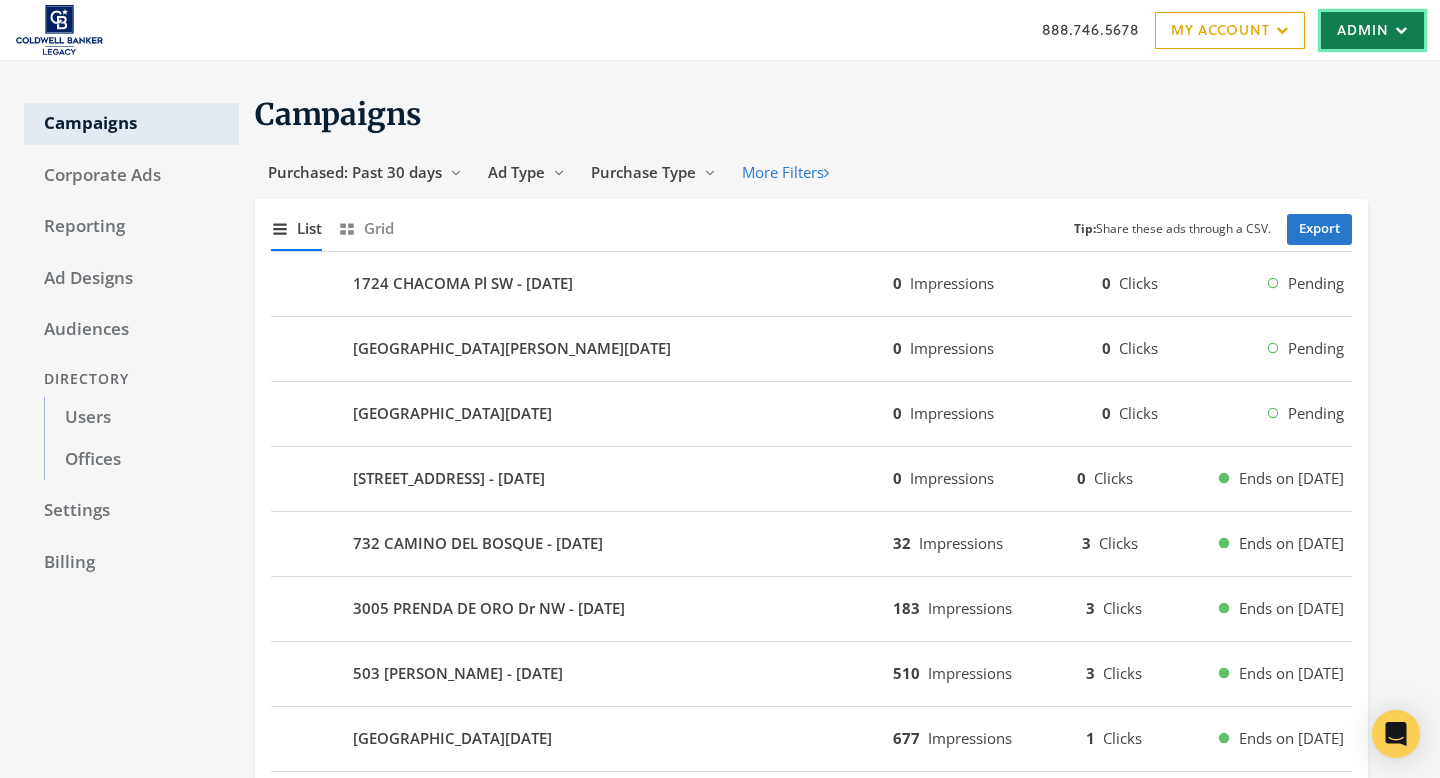 click on "Admin" at bounding box center (1372, 30) 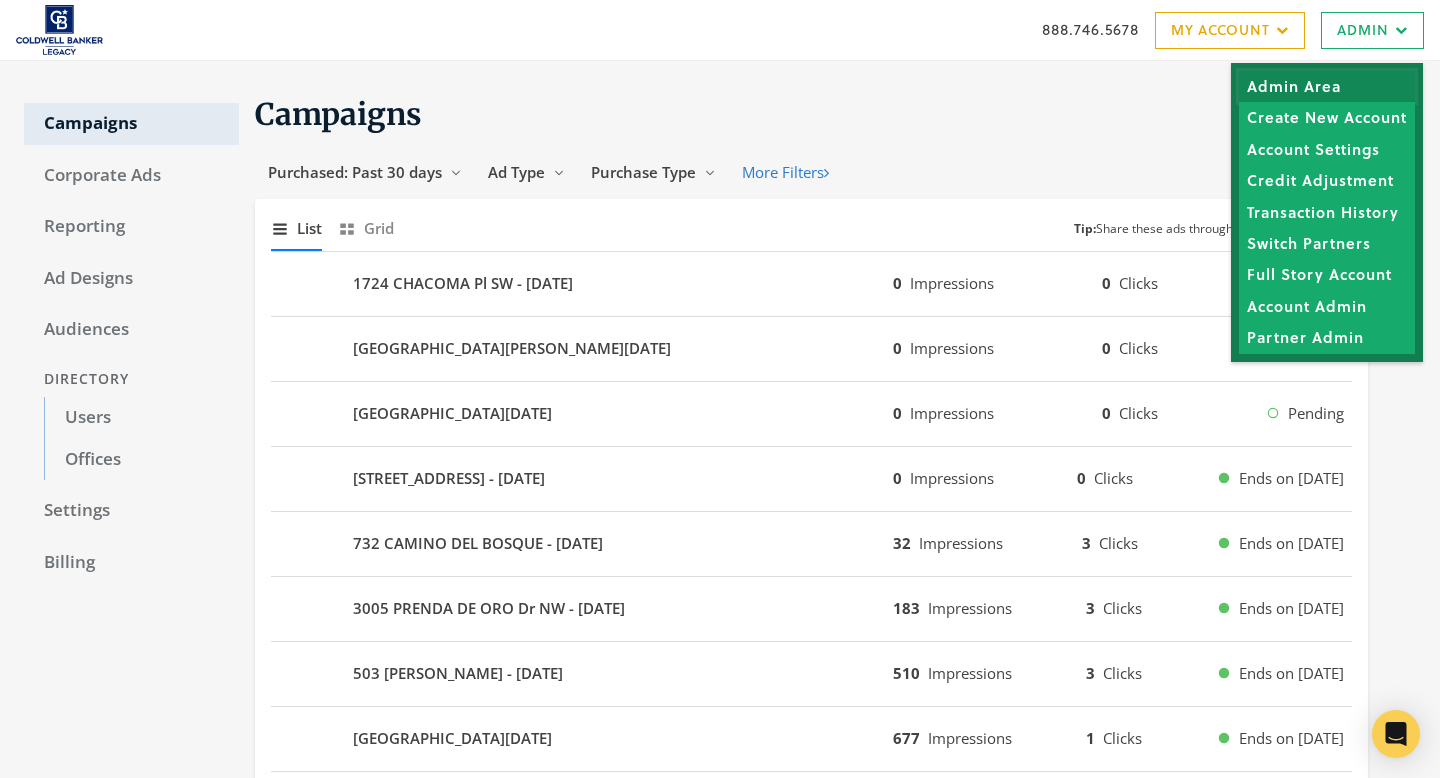 click on "Admin Area" at bounding box center [1327, 86] 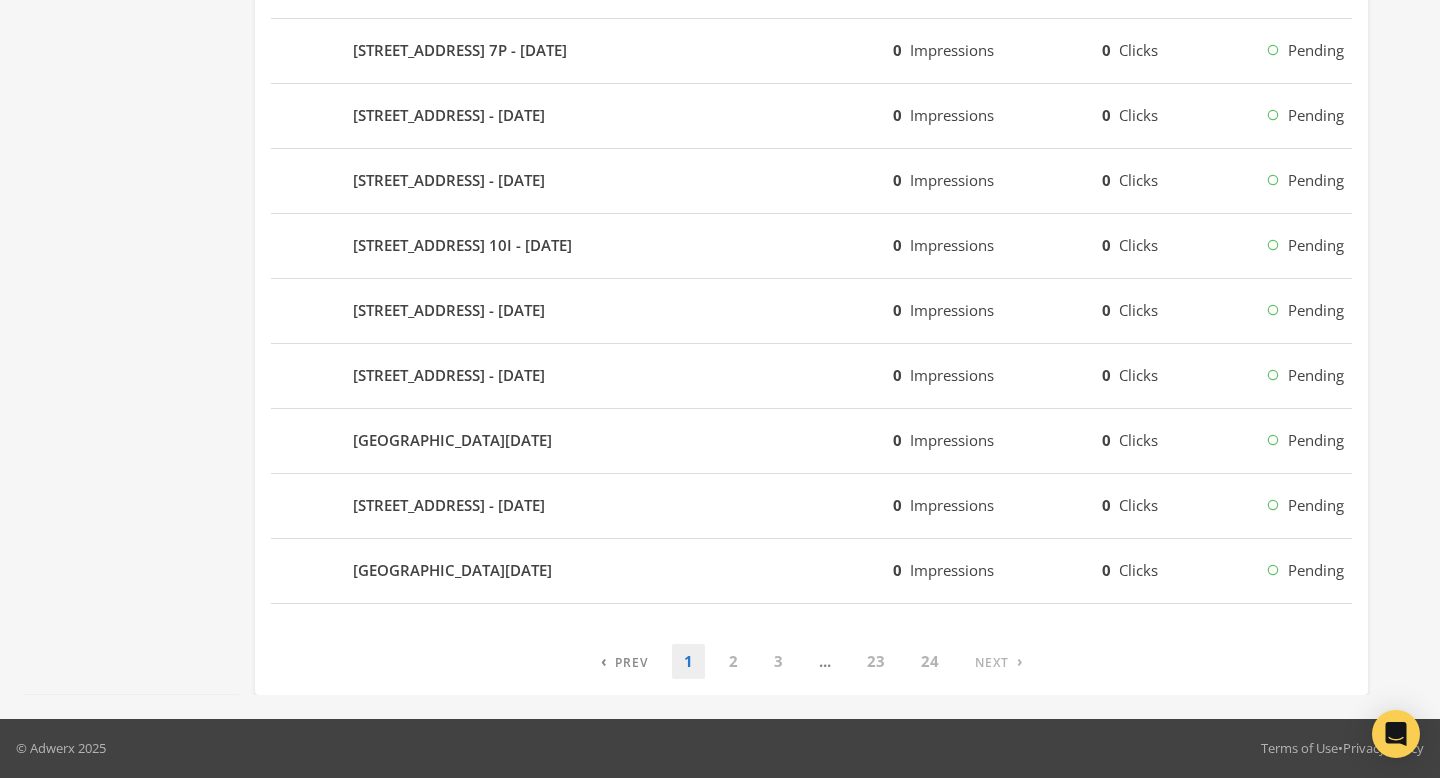 scroll, scrollTop: 0, scrollLeft: 0, axis: both 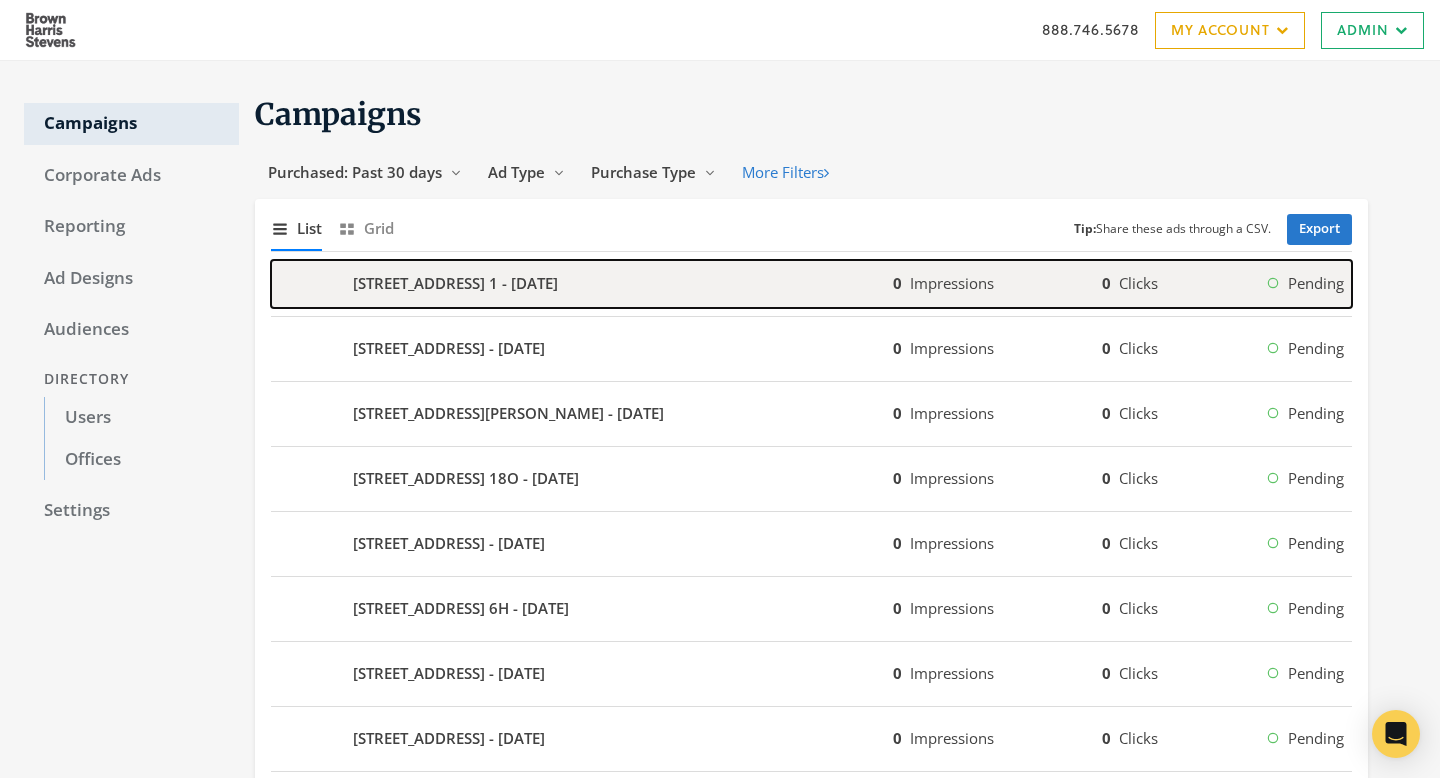 click on "[STREET_ADDRESS] 1 - [DATE]" at bounding box center (582, 284) 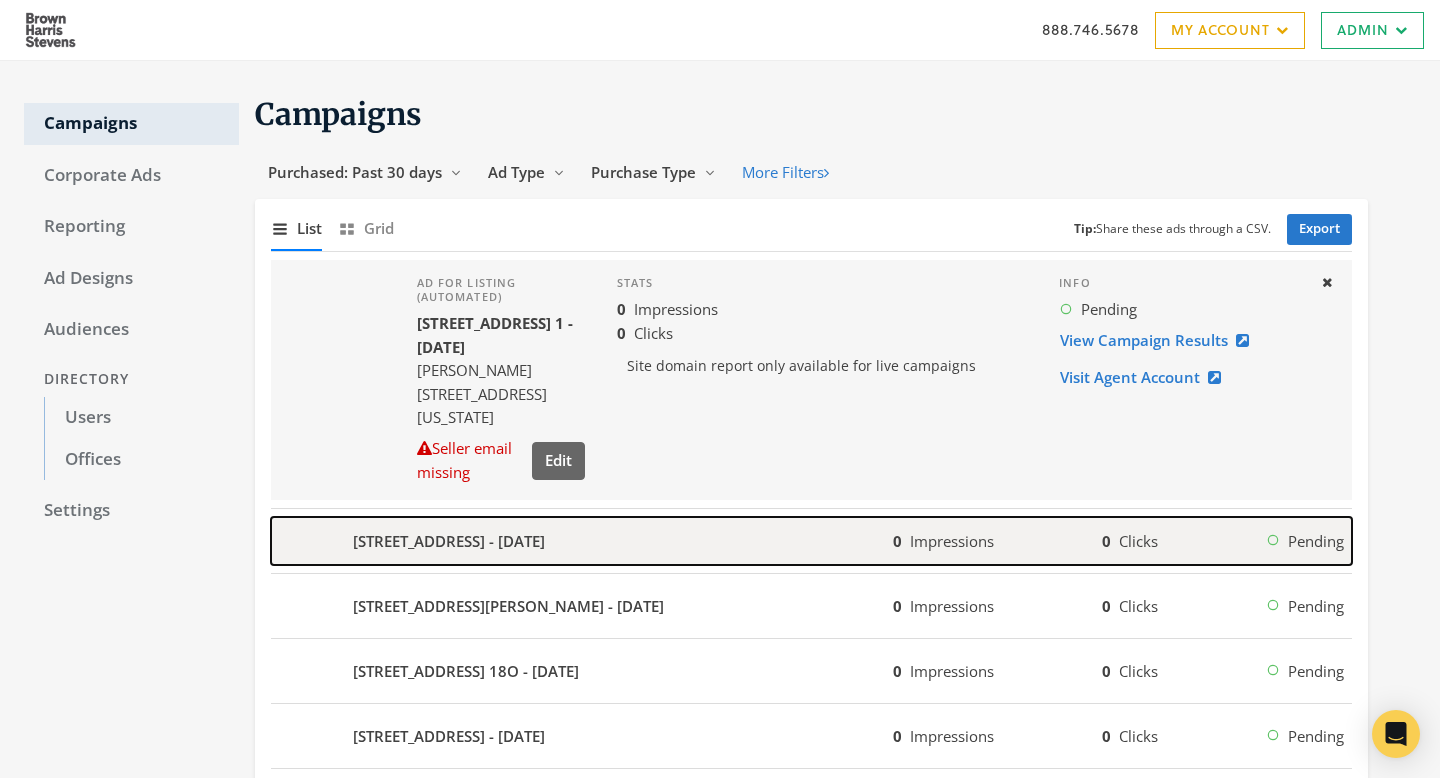 click on "330 Third Avenue 17C - 2025-07-18" at bounding box center [582, 541] 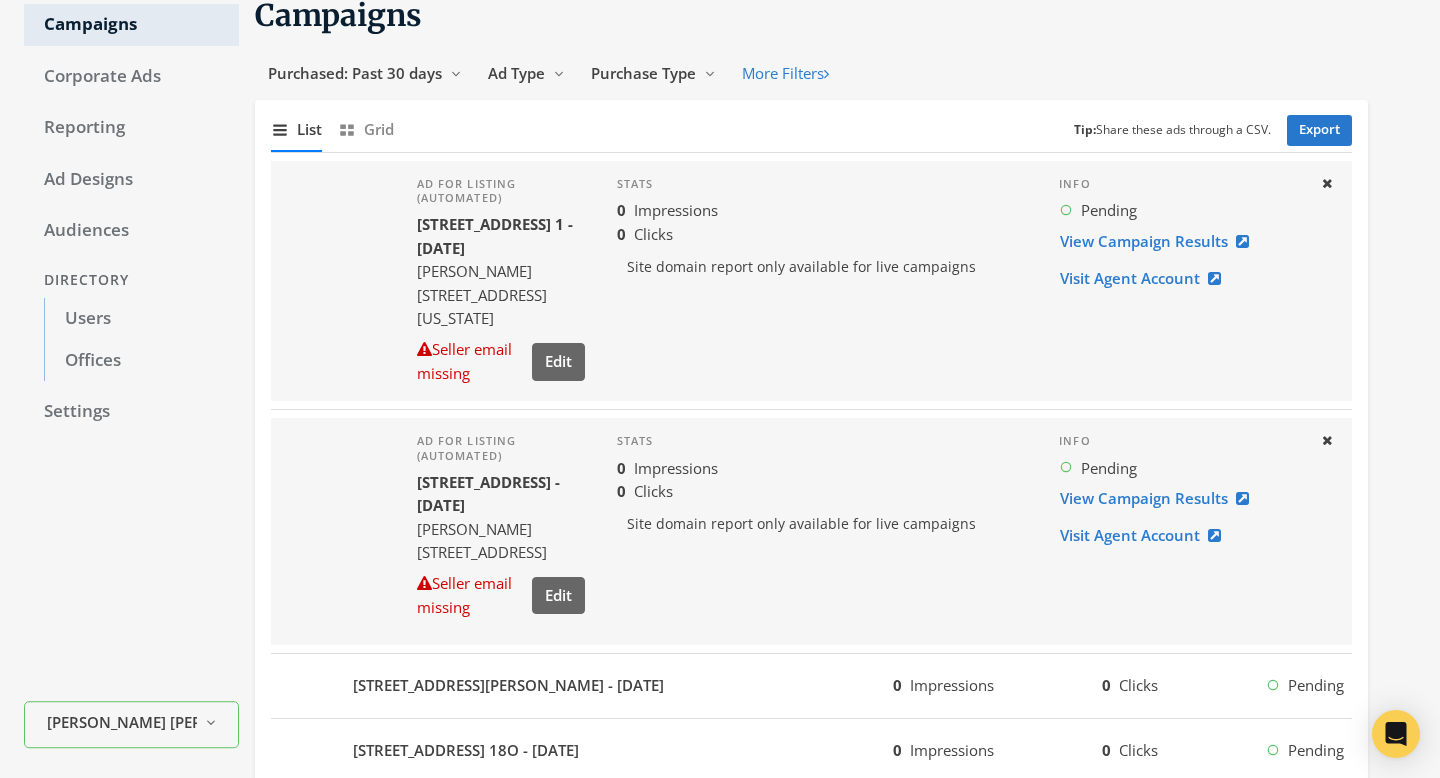 scroll, scrollTop: 243, scrollLeft: 0, axis: vertical 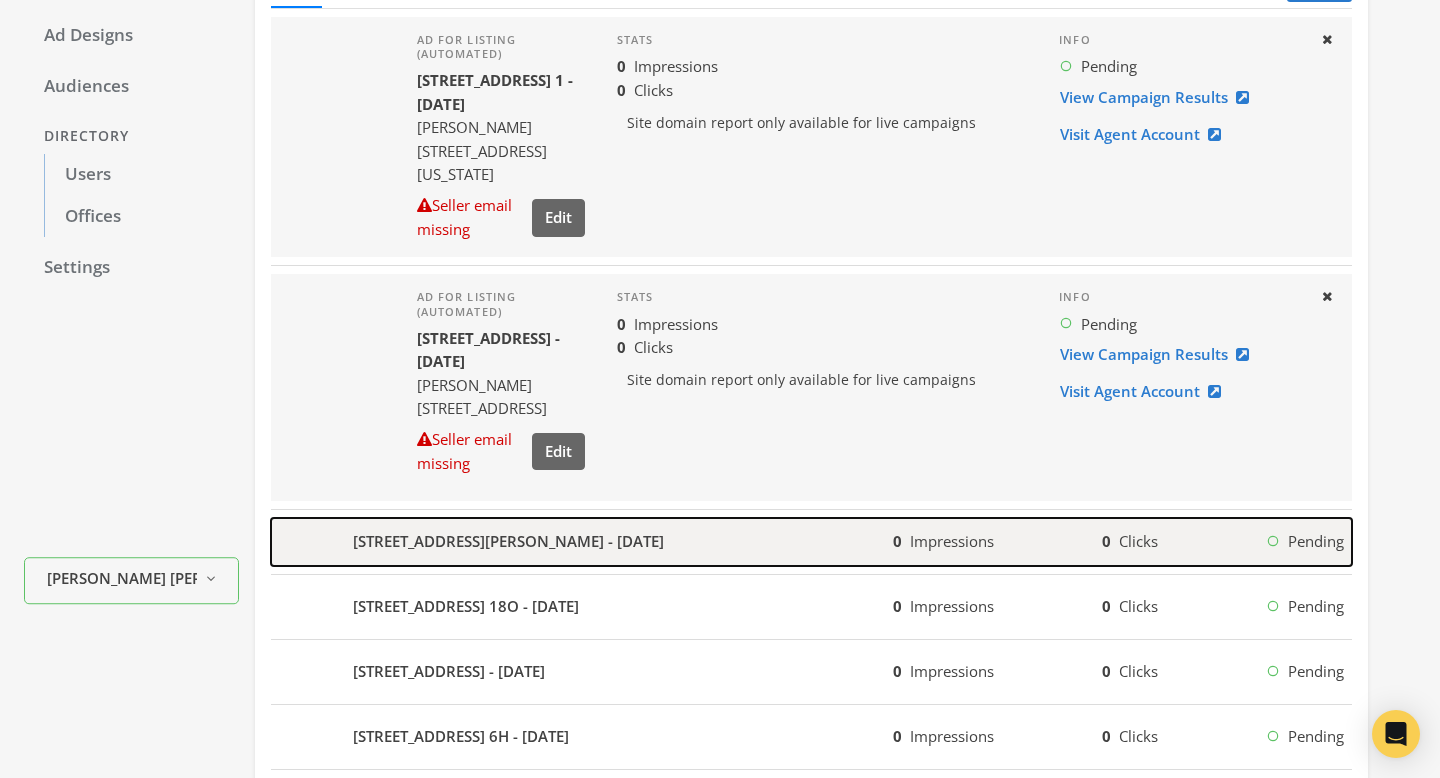 click on "4779 Collins Ave 3406 - 2025-07-18" at bounding box center [582, 542] 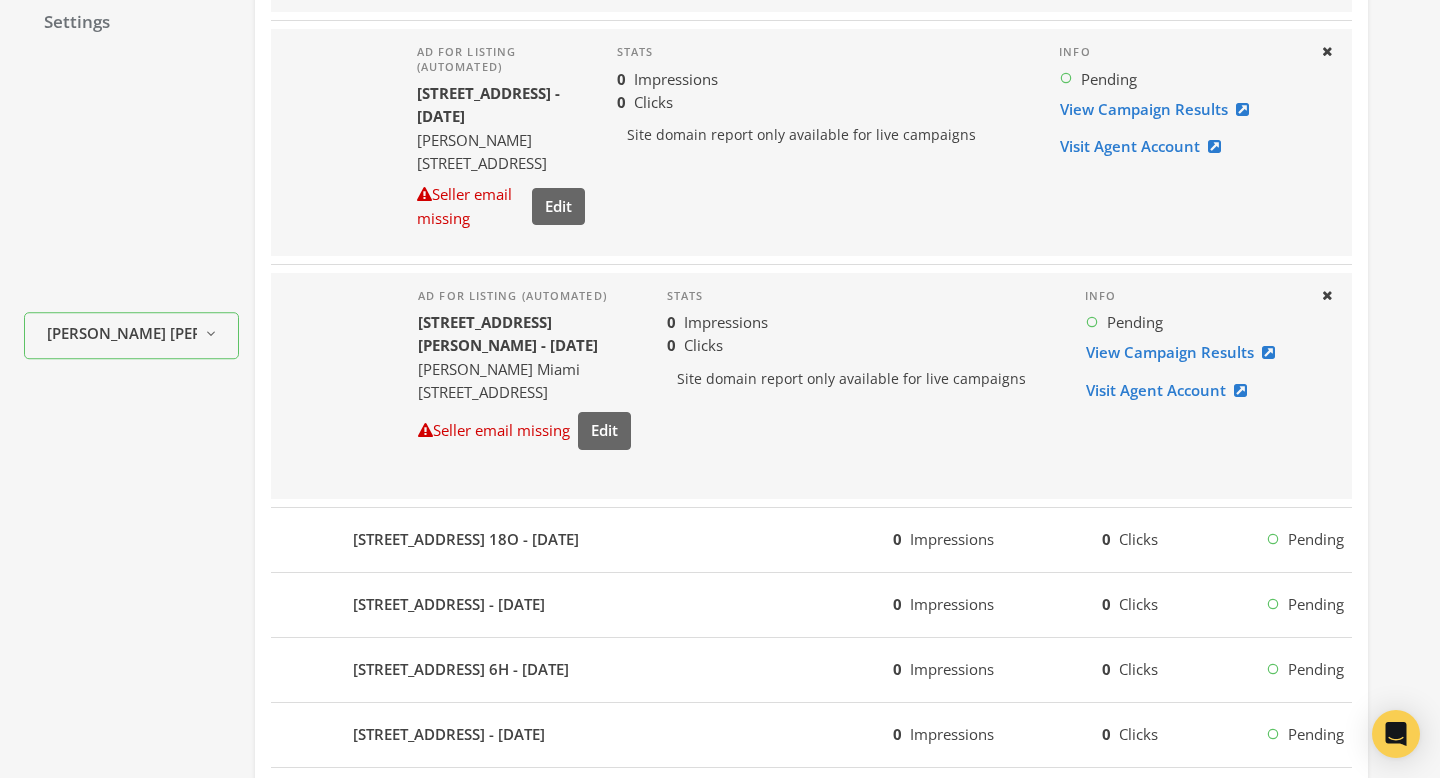 scroll, scrollTop: 545, scrollLeft: 0, axis: vertical 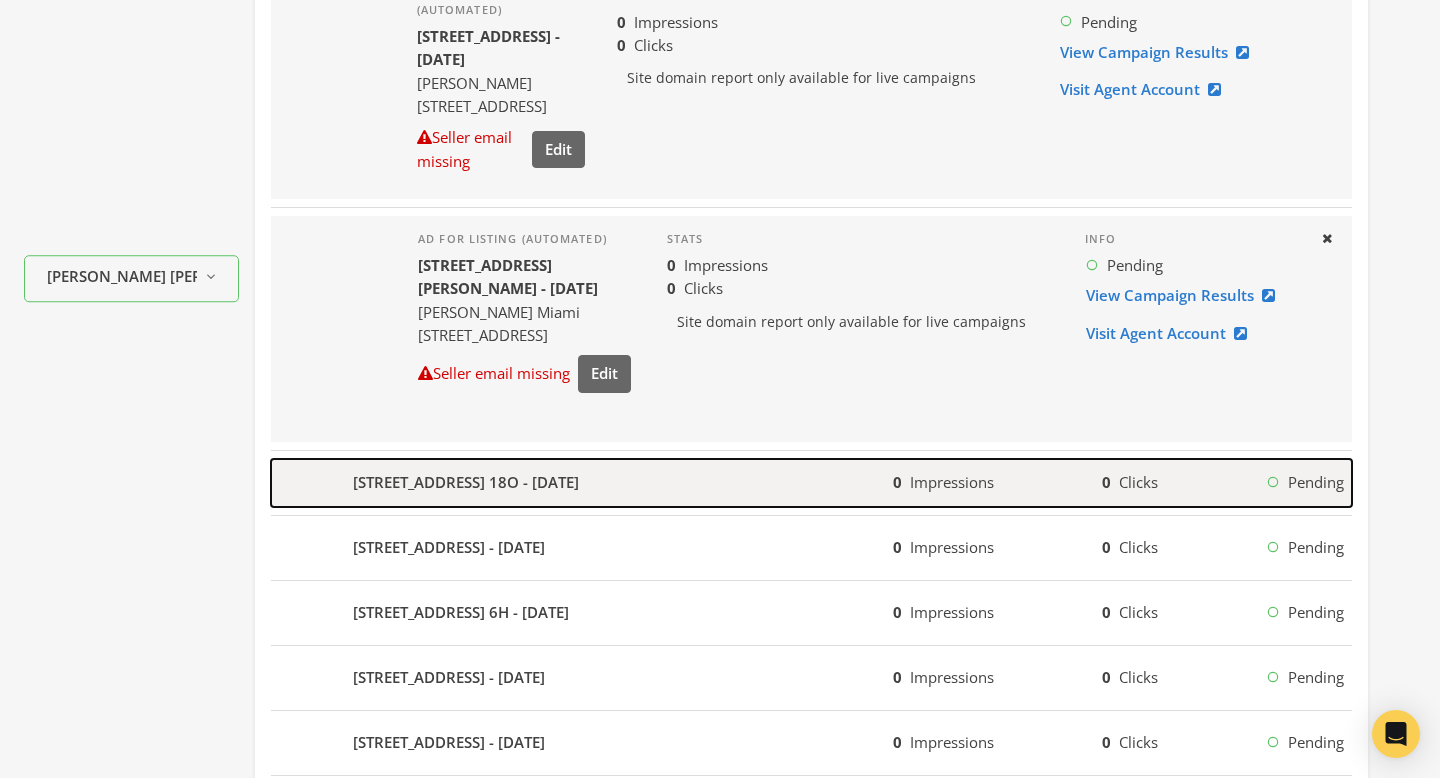 click on "101 W 12TH STREET 18O - 2025-07-18" at bounding box center (582, 483) 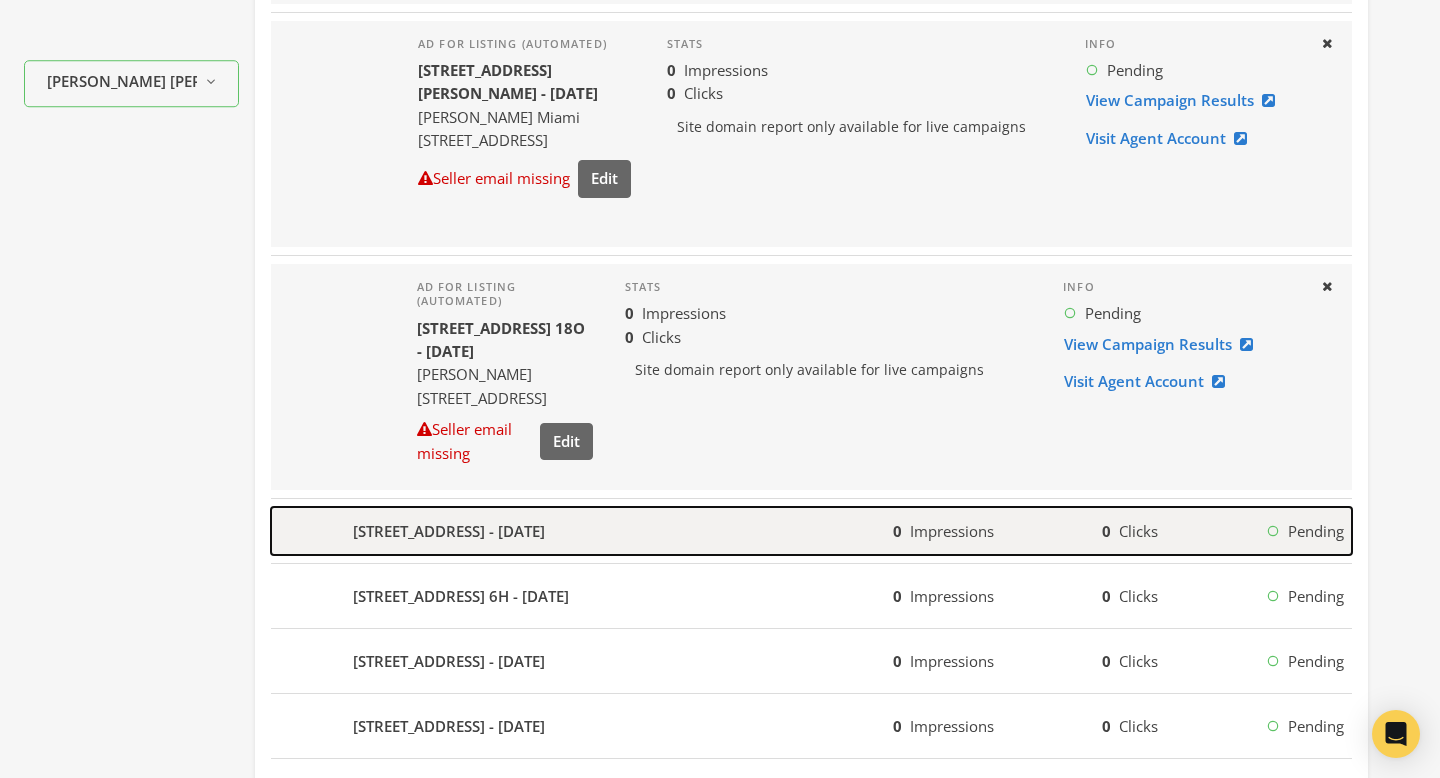 click on "333 E 45th Street 9B - 2025-07-18" at bounding box center [582, 531] 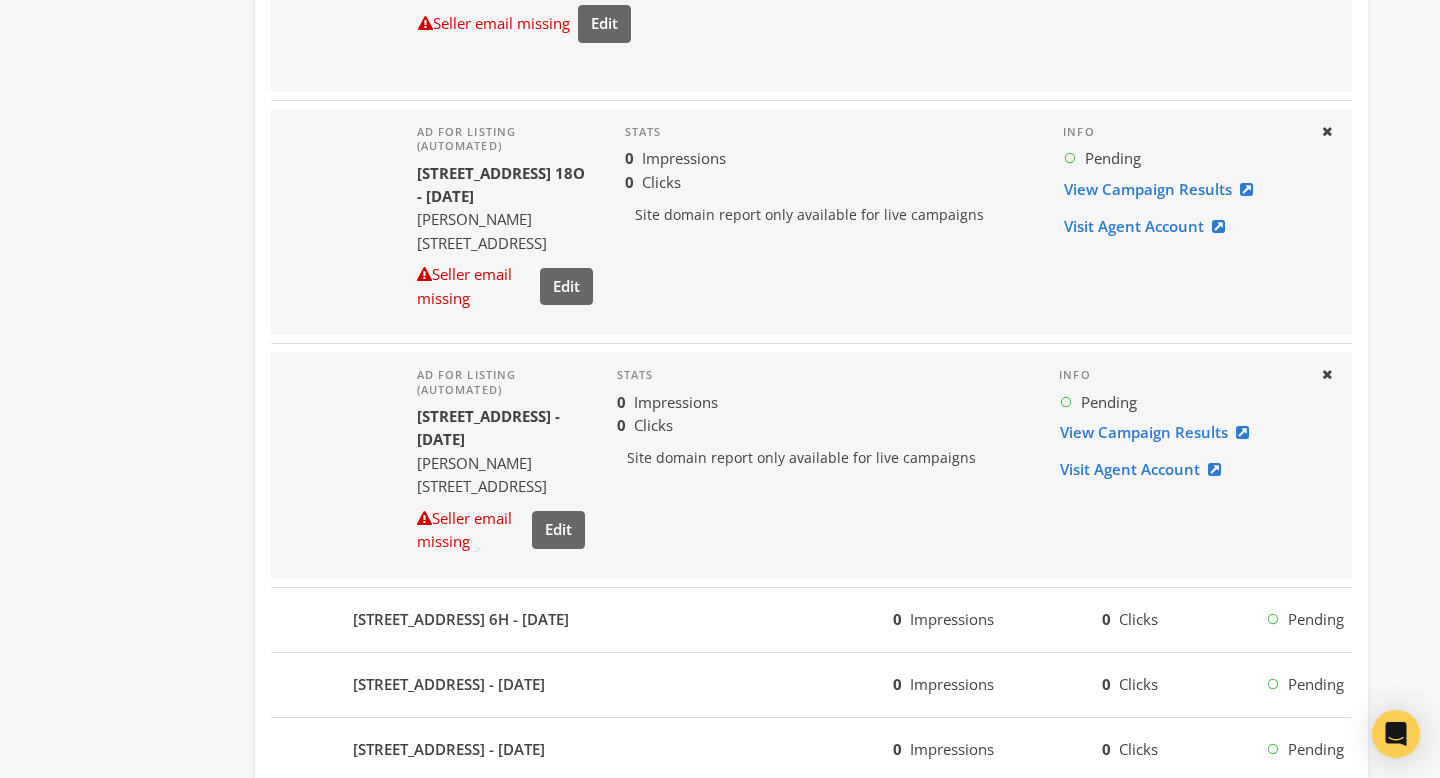 scroll, scrollTop: 1066, scrollLeft: 0, axis: vertical 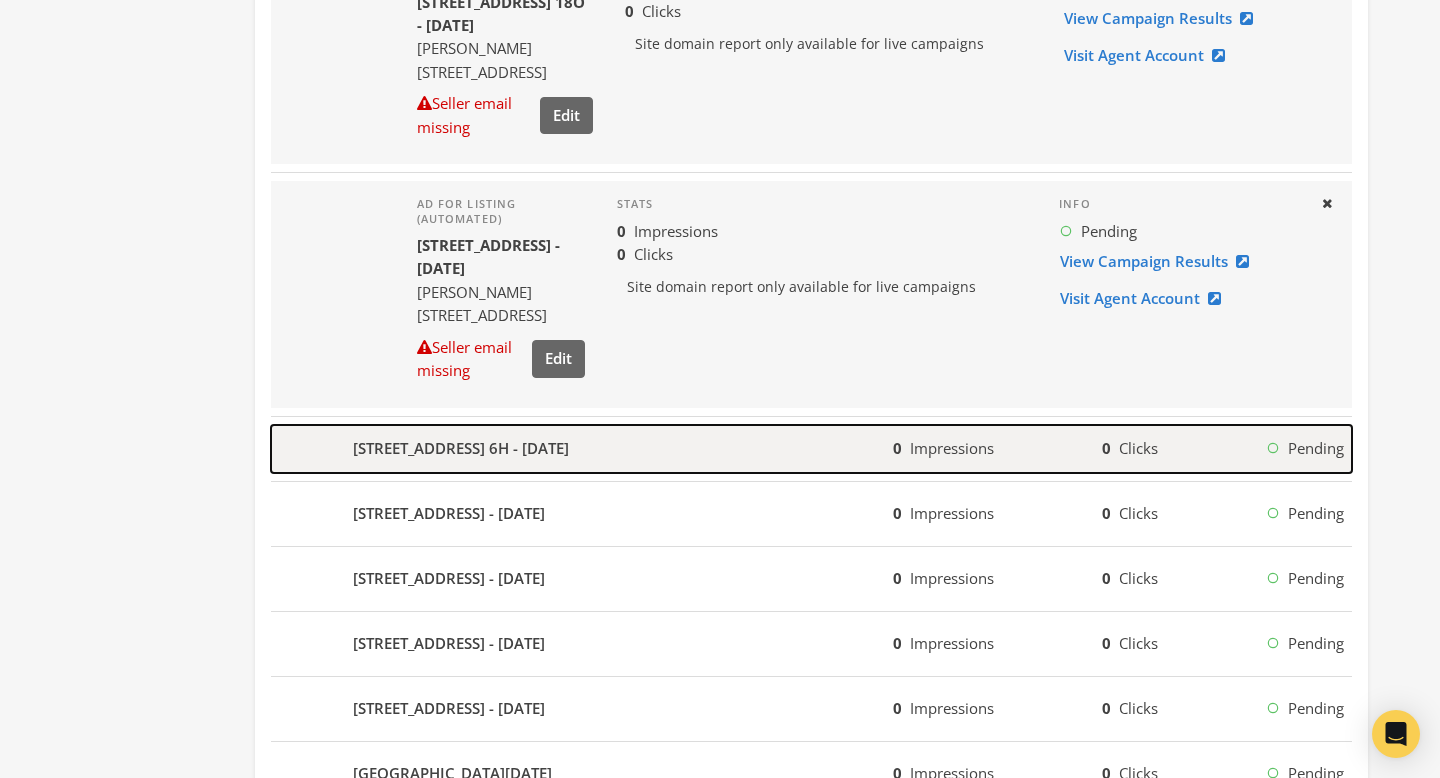 click on "330 W 85th Street 6H - 2025-07-18" at bounding box center [582, 449] 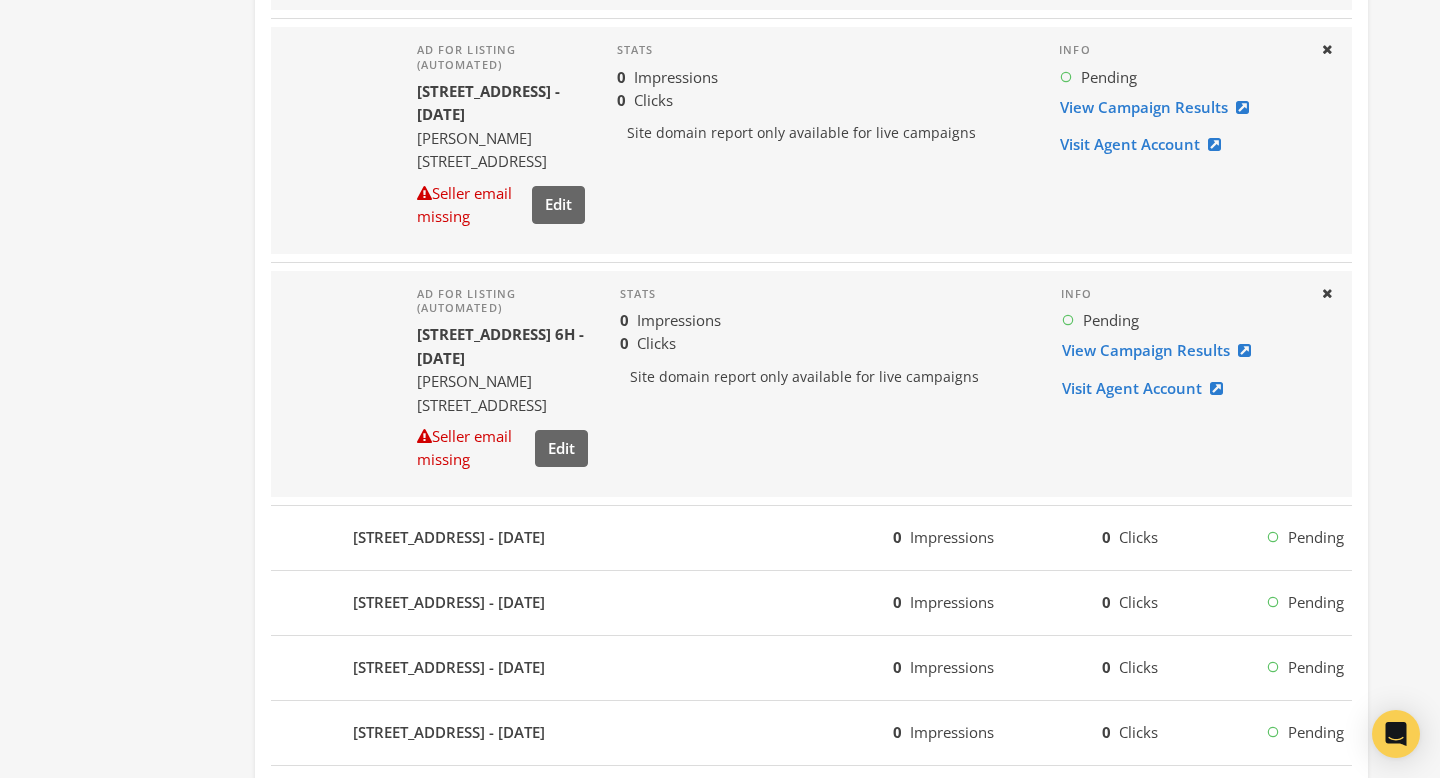 scroll, scrollTop: 1347, scrollLeft: 0, axis: vertical 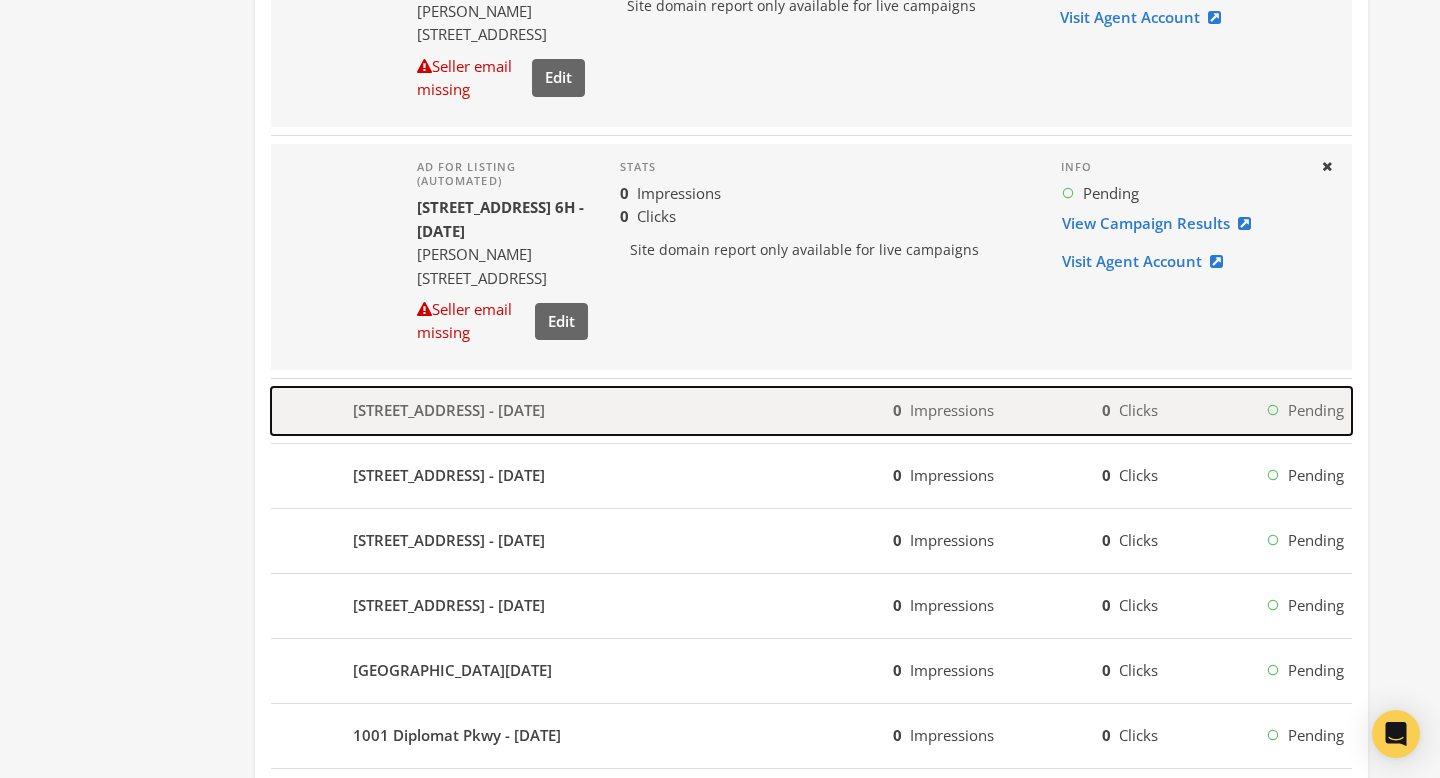 click on "345 E 77th Street 3F - 2025-07-18" at bounding box center [582, 411] 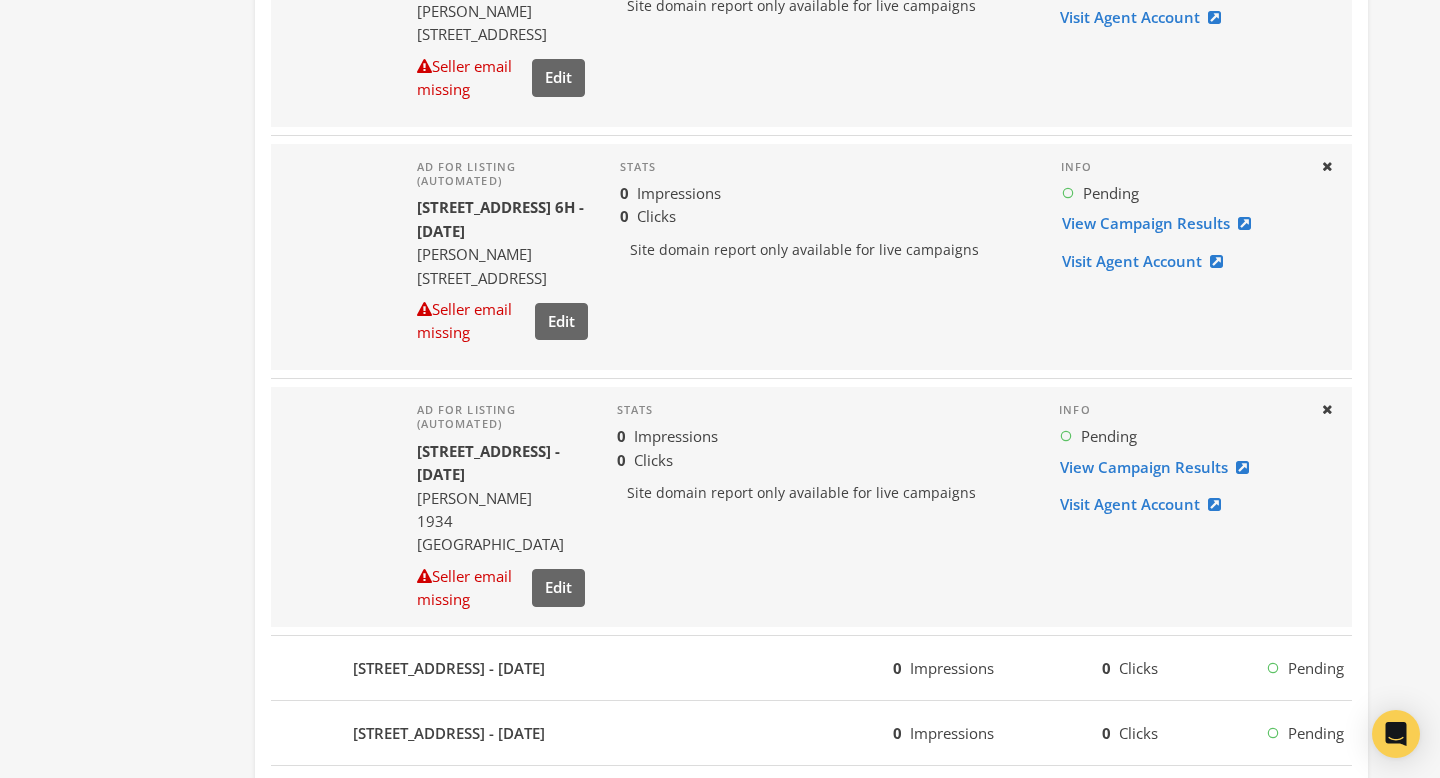 scroll, scrollTop: 1574, scrollLeft: 0, axis: vertical 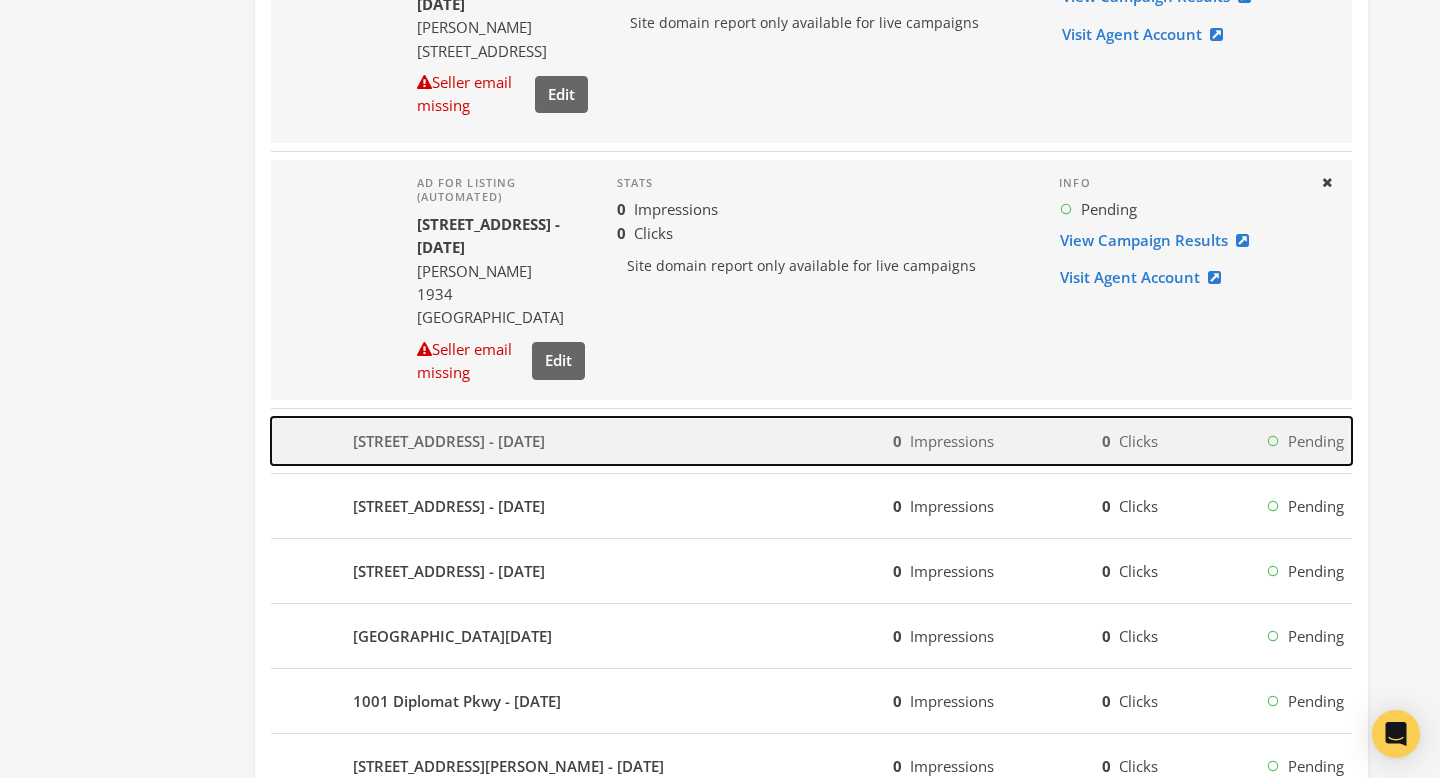 click on "111 W 130th Street 3F - 2025-07-18" at bounding box center (582, 441) 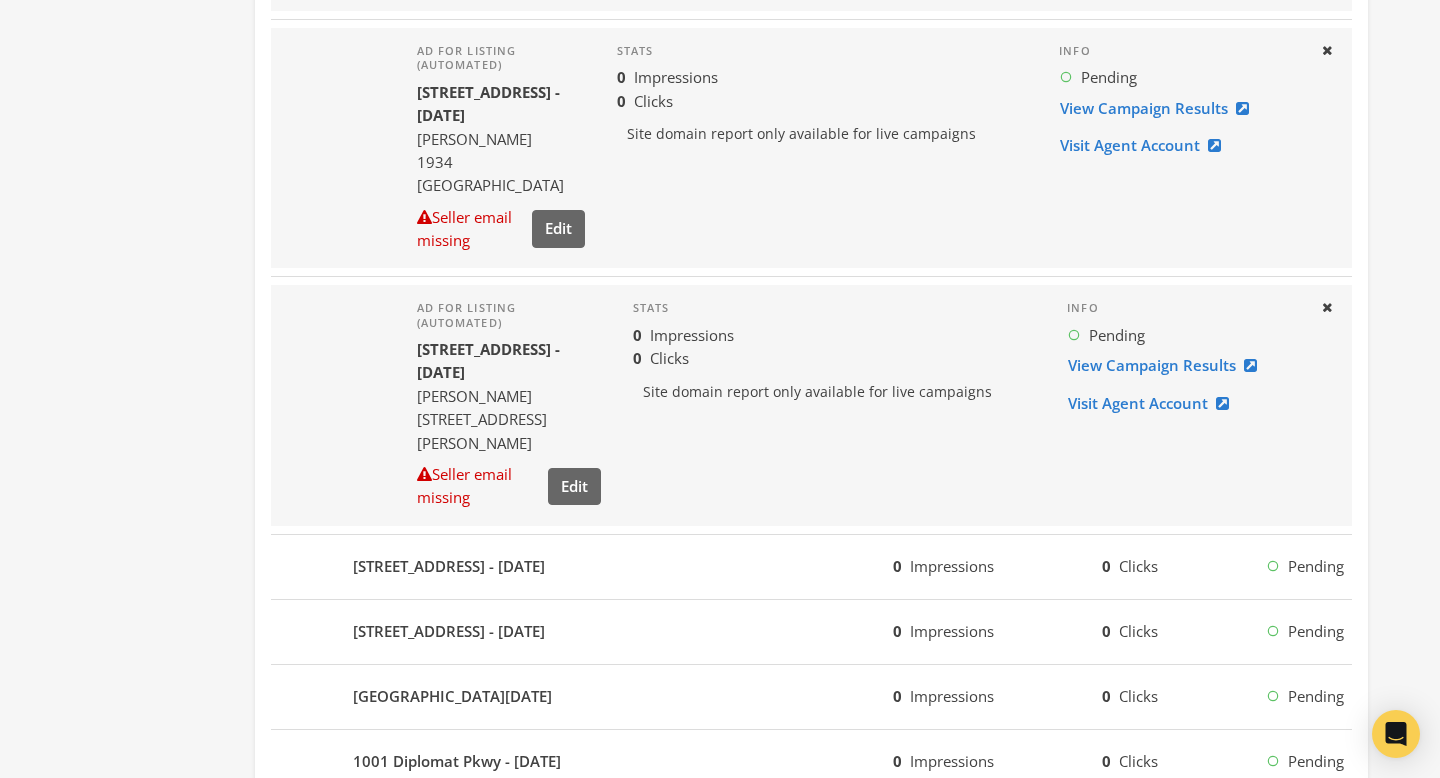 scroll, scrollTop: 1821, scrollLeft: 0, axis: vertical 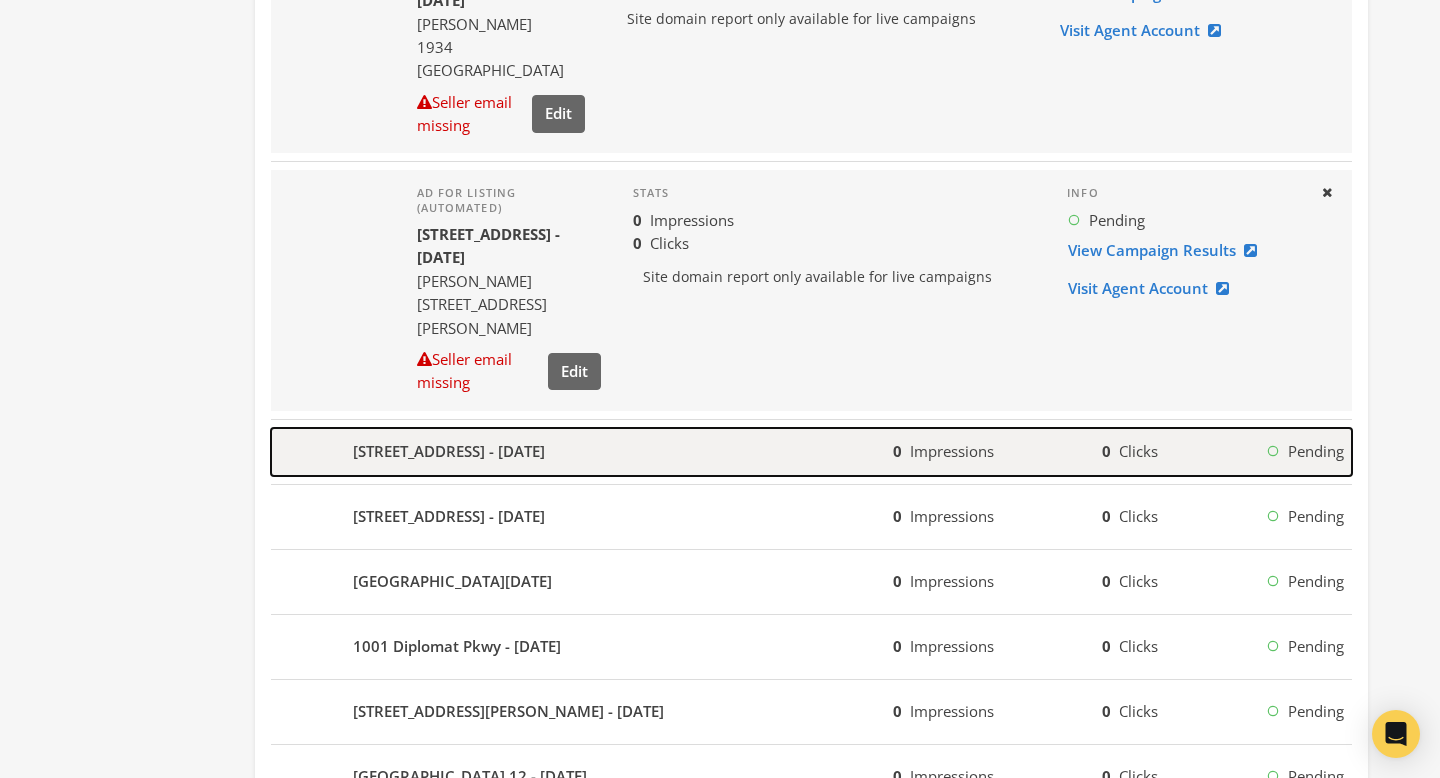 click on "150 E 23RD Street 5A - 2025-07-18" at bounding box center (582, 452) 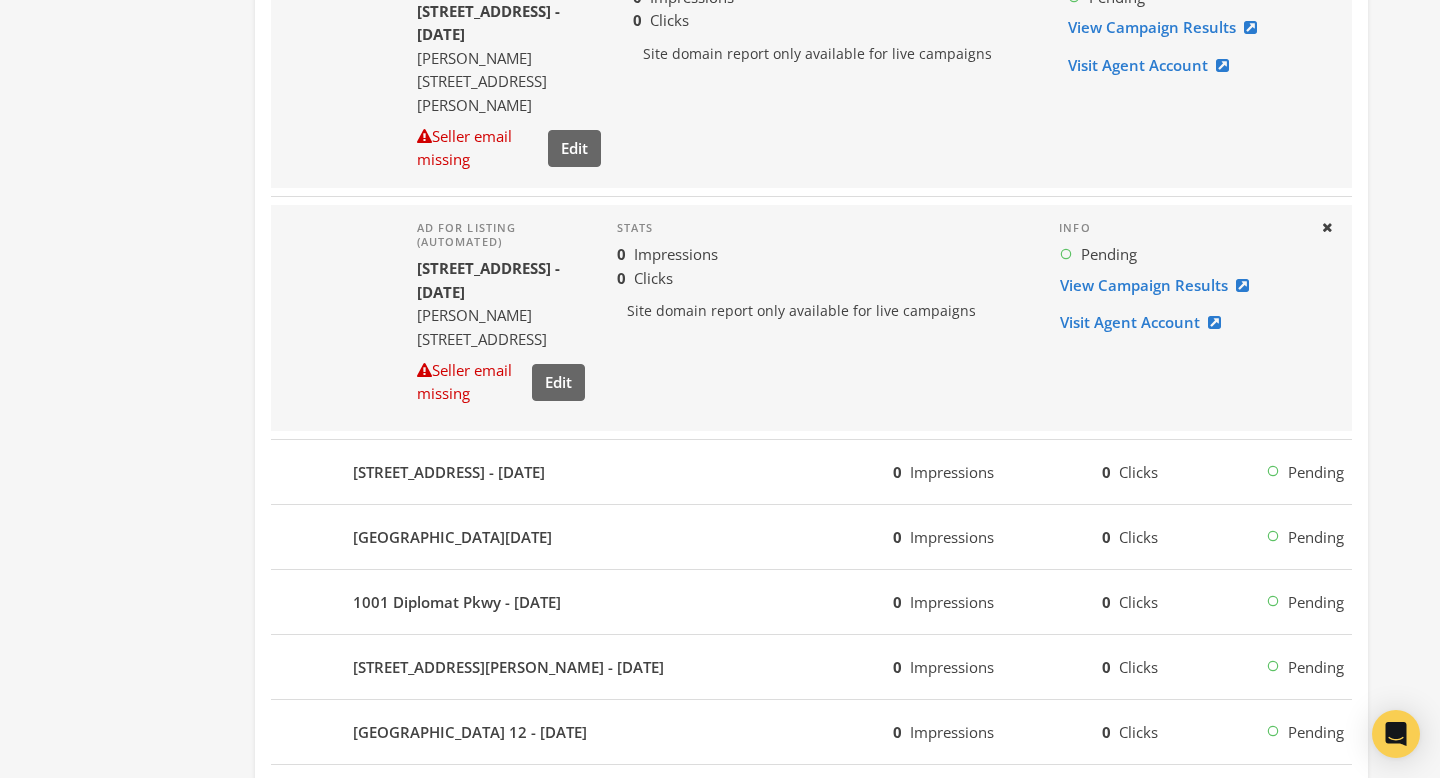 scroll, scrollTop: 2155, scrollLeft: 0, axis: vertical 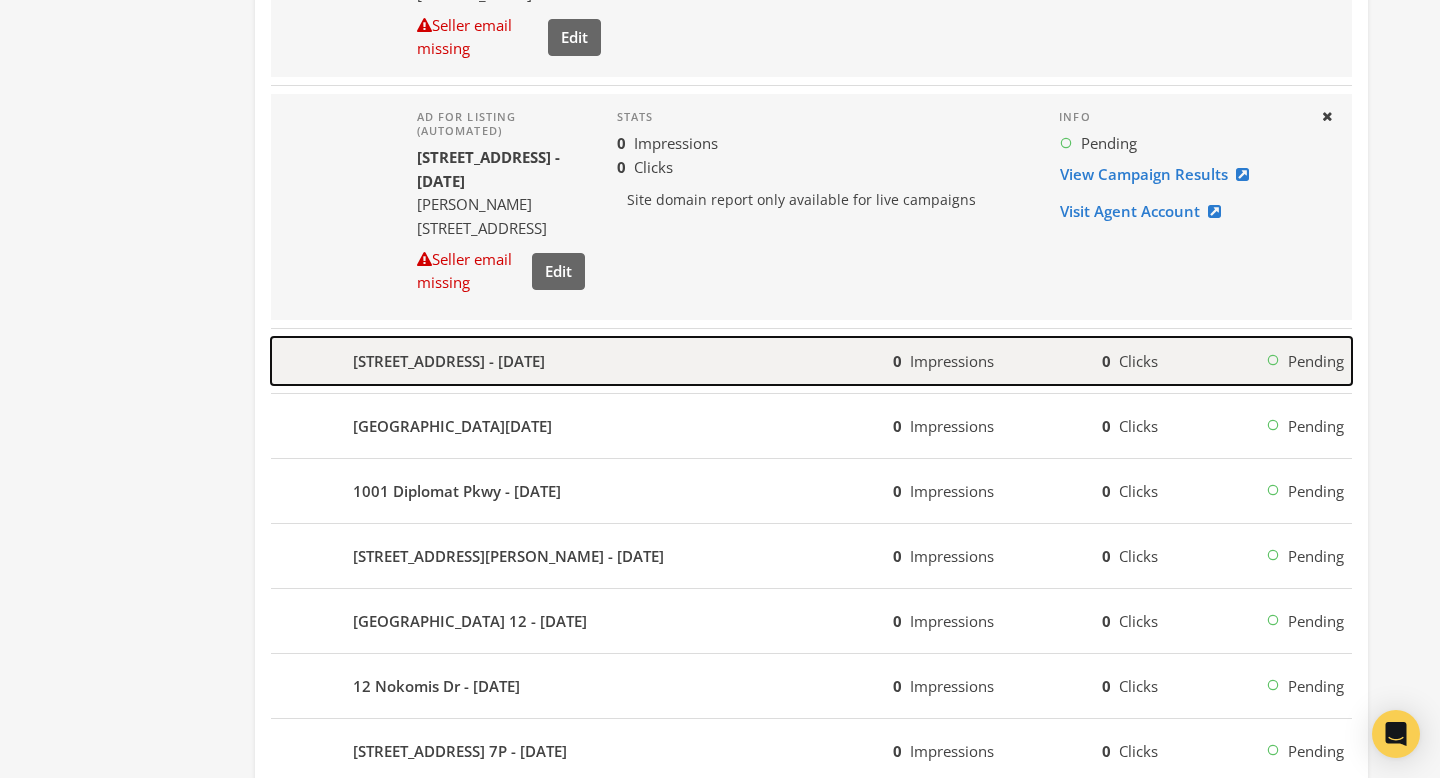 click on "45 Tudor City Place 1812 - 2025-07-18" at bounding box center (582, 361) 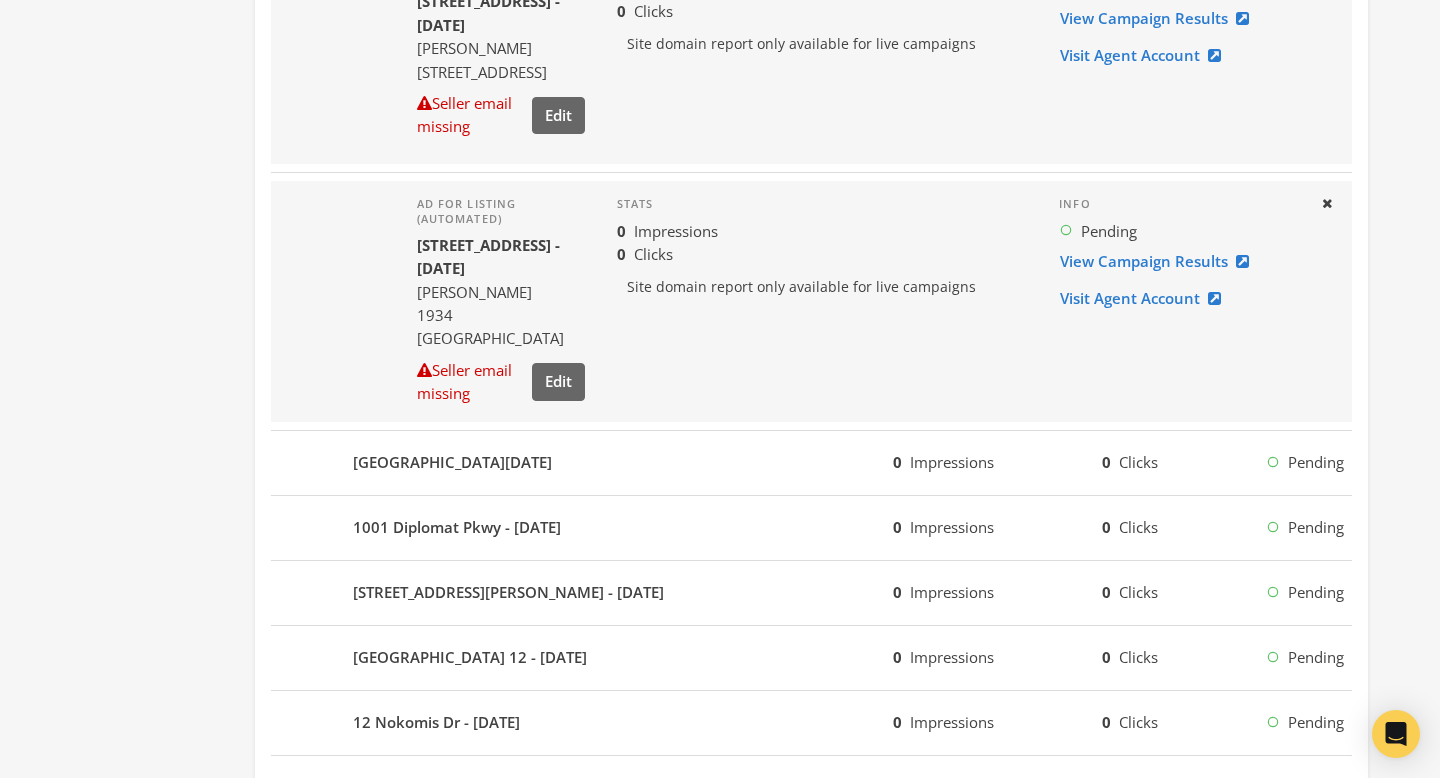 scroll, scrollTop: 2587, scrollLeft: 0, axis: vertical 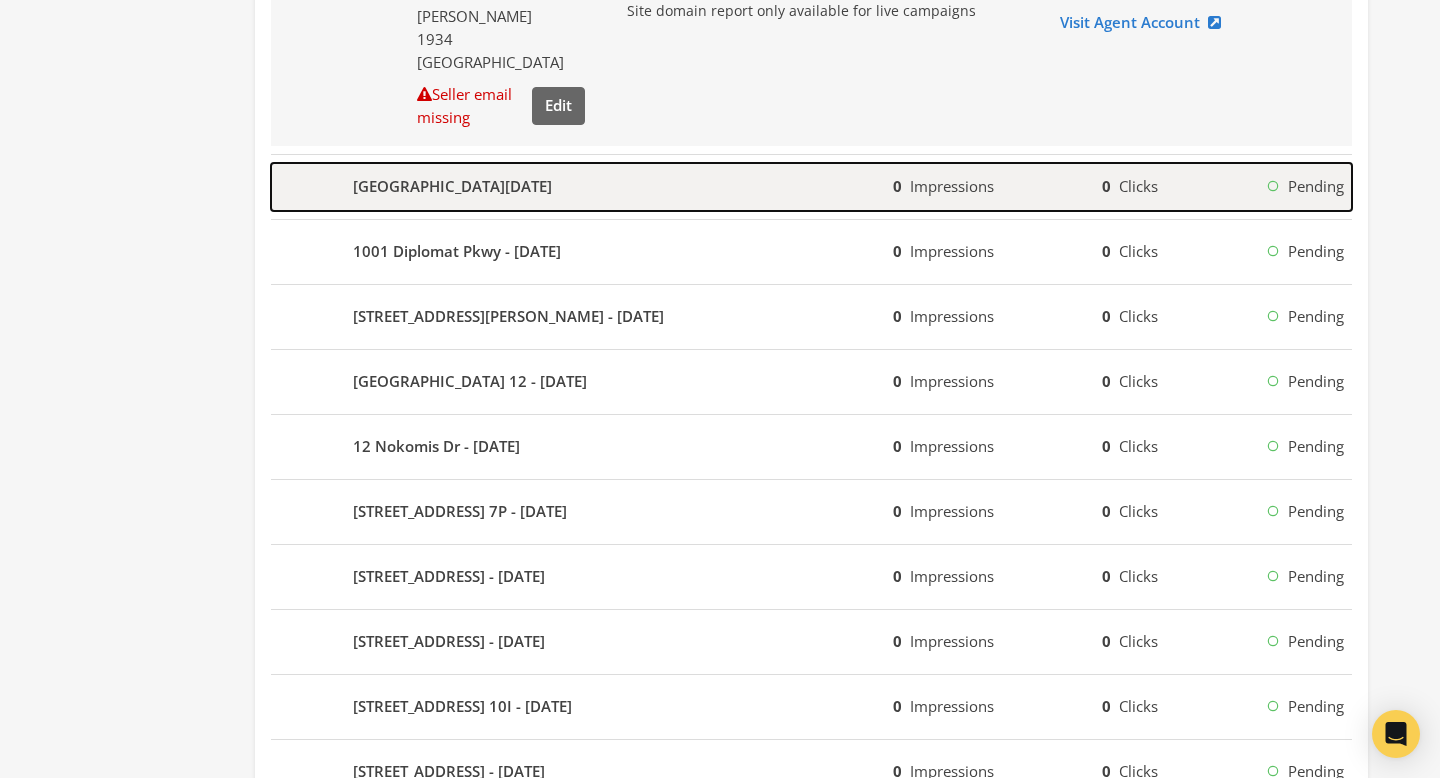 click on "11067 Old Harbour Rd - 2025-07-18" at bounding box center [582, 187] 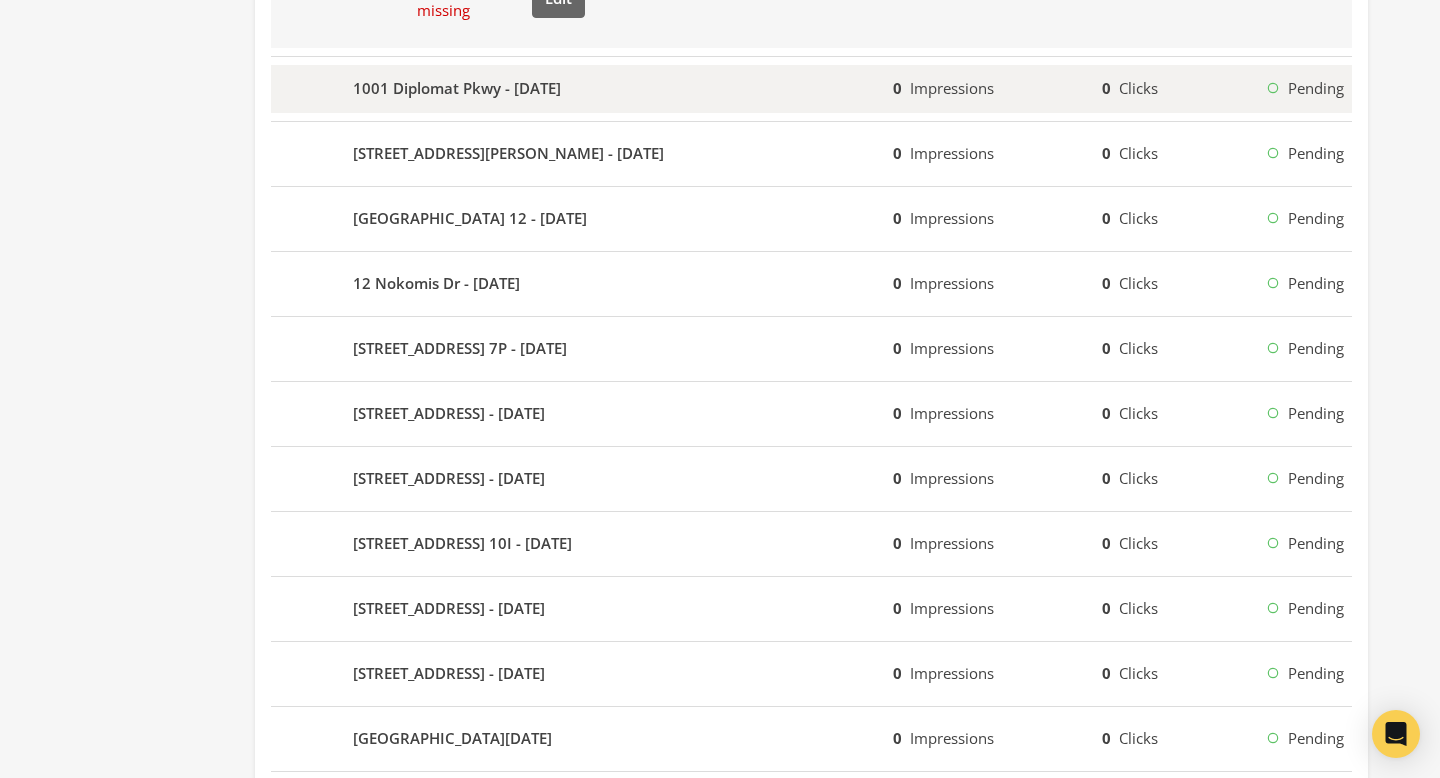 scroll, scrollTop: 2858, scrollLeft: 0, axis: vertical 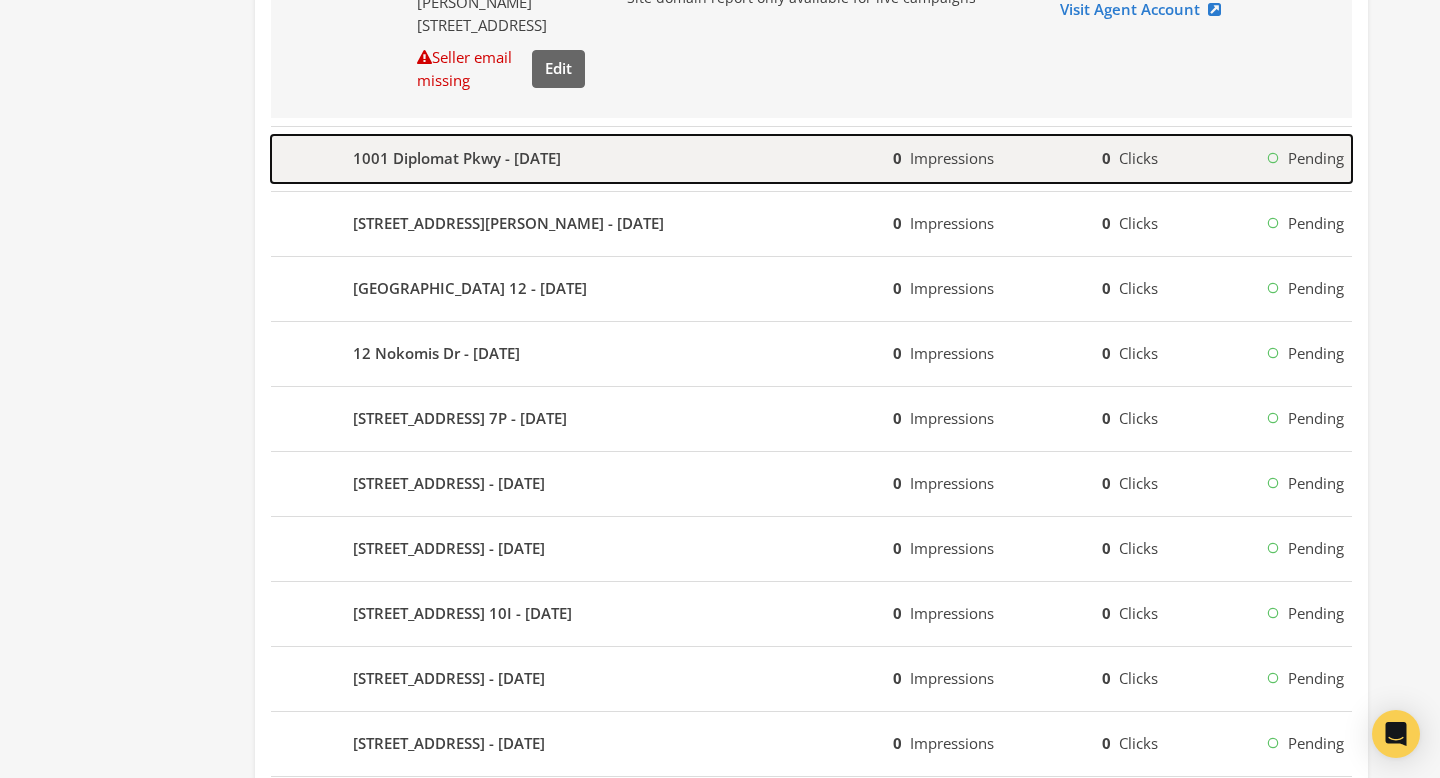 click on "1001 Diplomat Pkwy - 2025-07-18" at bounding box center (582, 159) 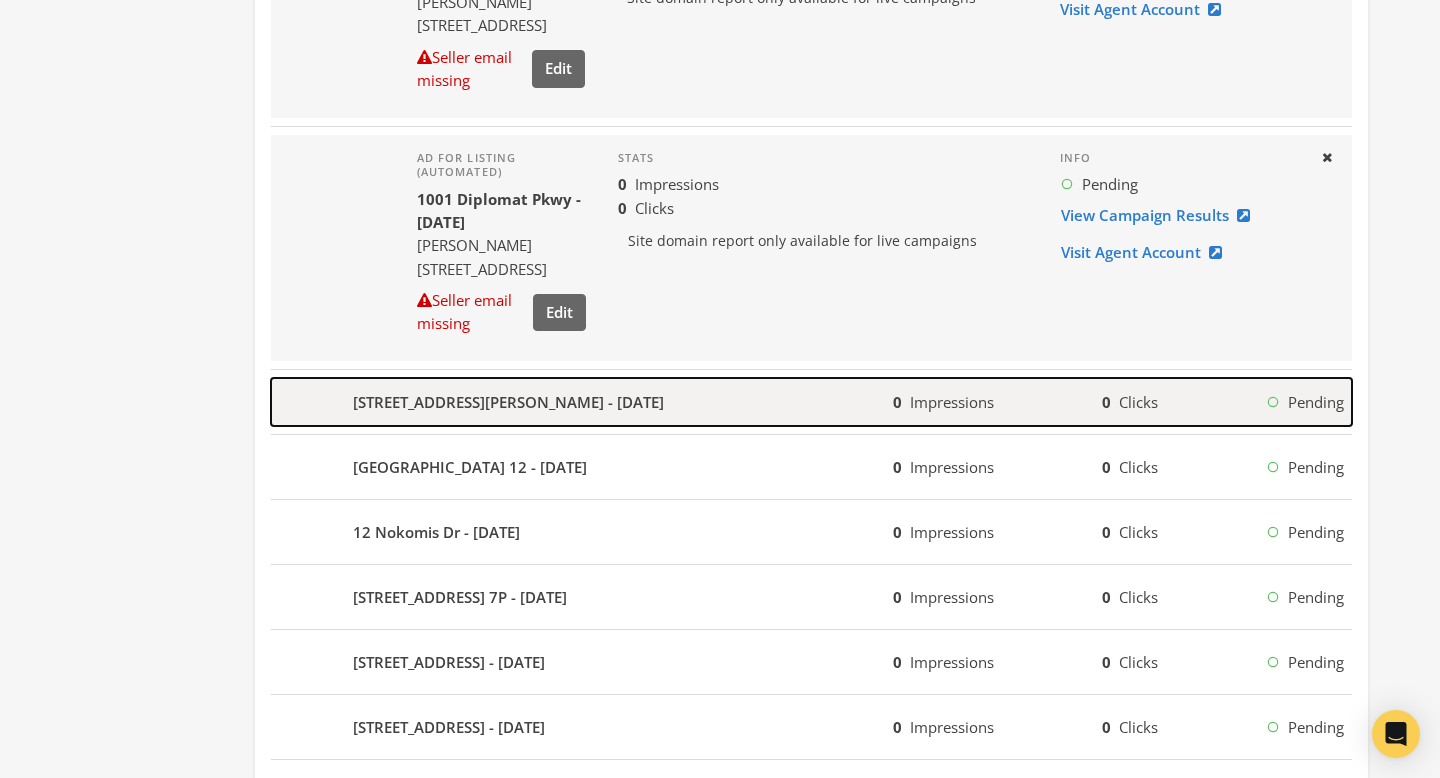 click on "3515 Henry Hudson Pkwy W 7F - 2025-07-18" at bounding box center [582, 402] 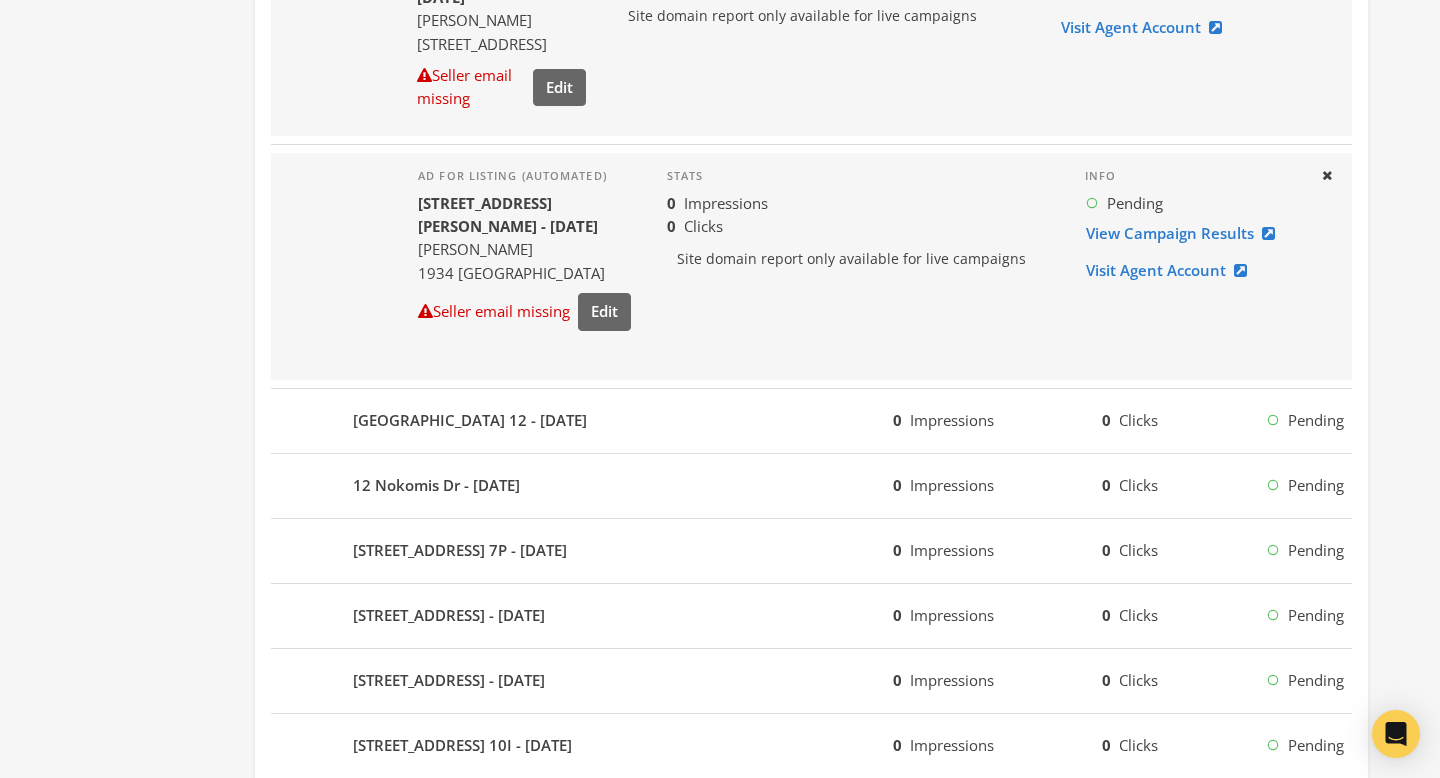 scroll, scrollTop: 3230, scrollLeft: 0, axis: vertical 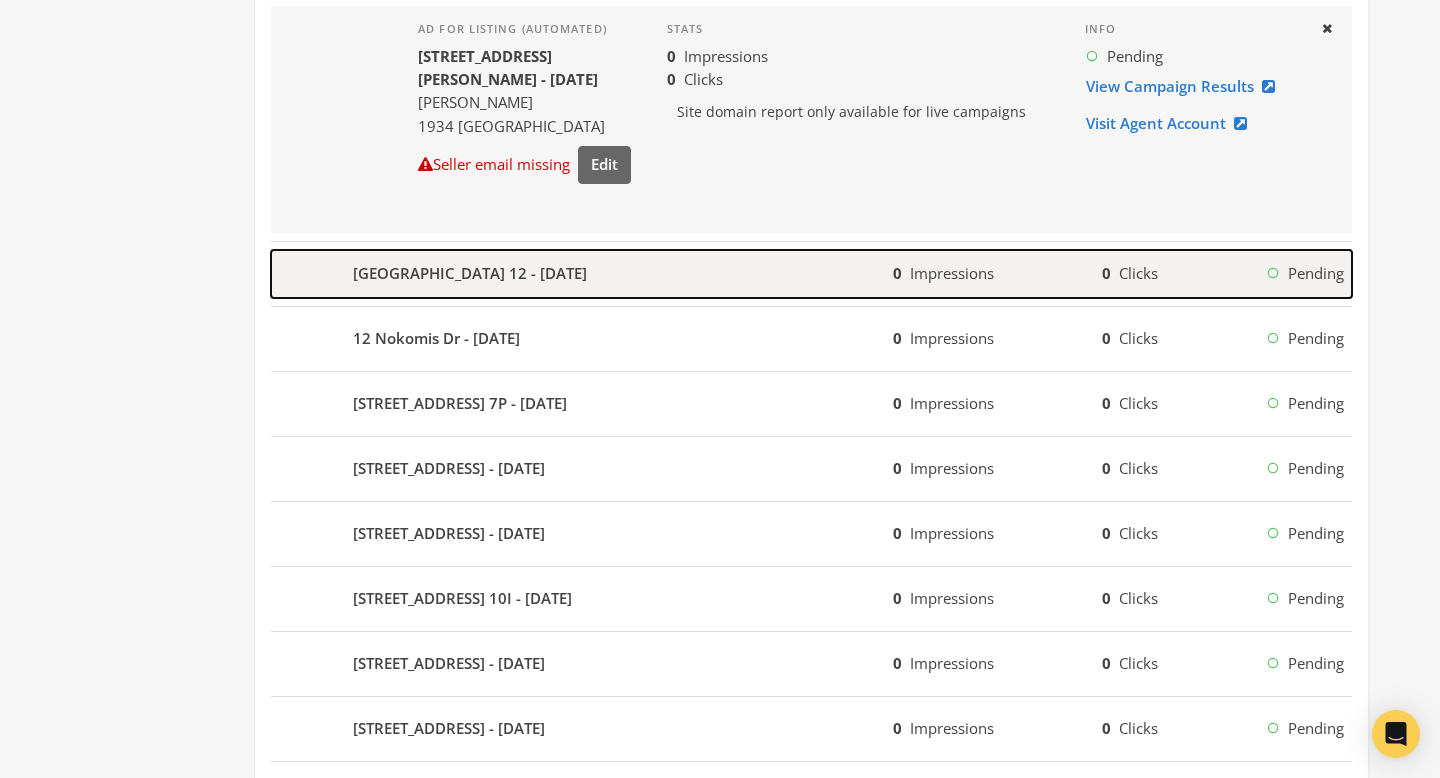 click on "759 42nd Street 12 - 2025-07-18" at bounding box center [582, 274] 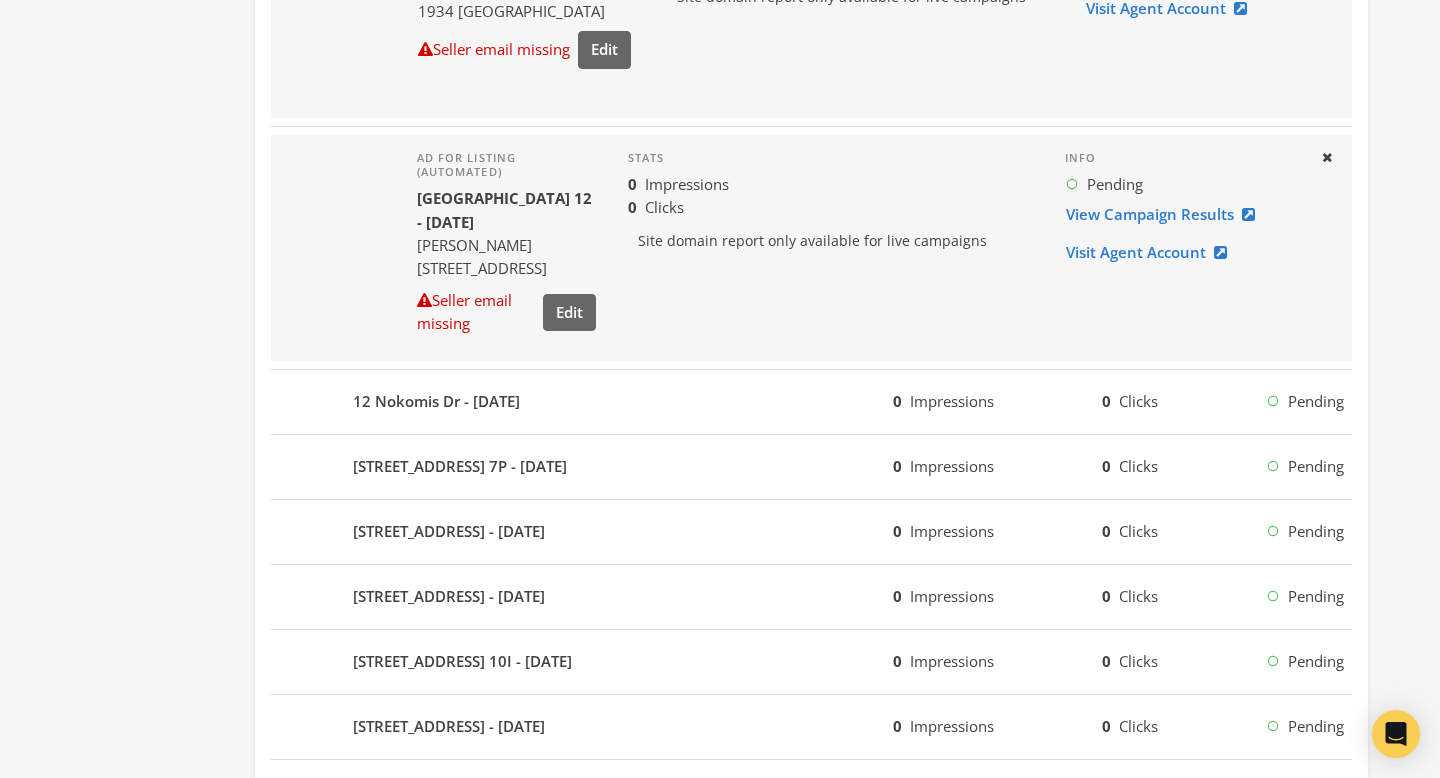 scroll, scrollTop: 3415, scrollLeft: 0, axis: vertical 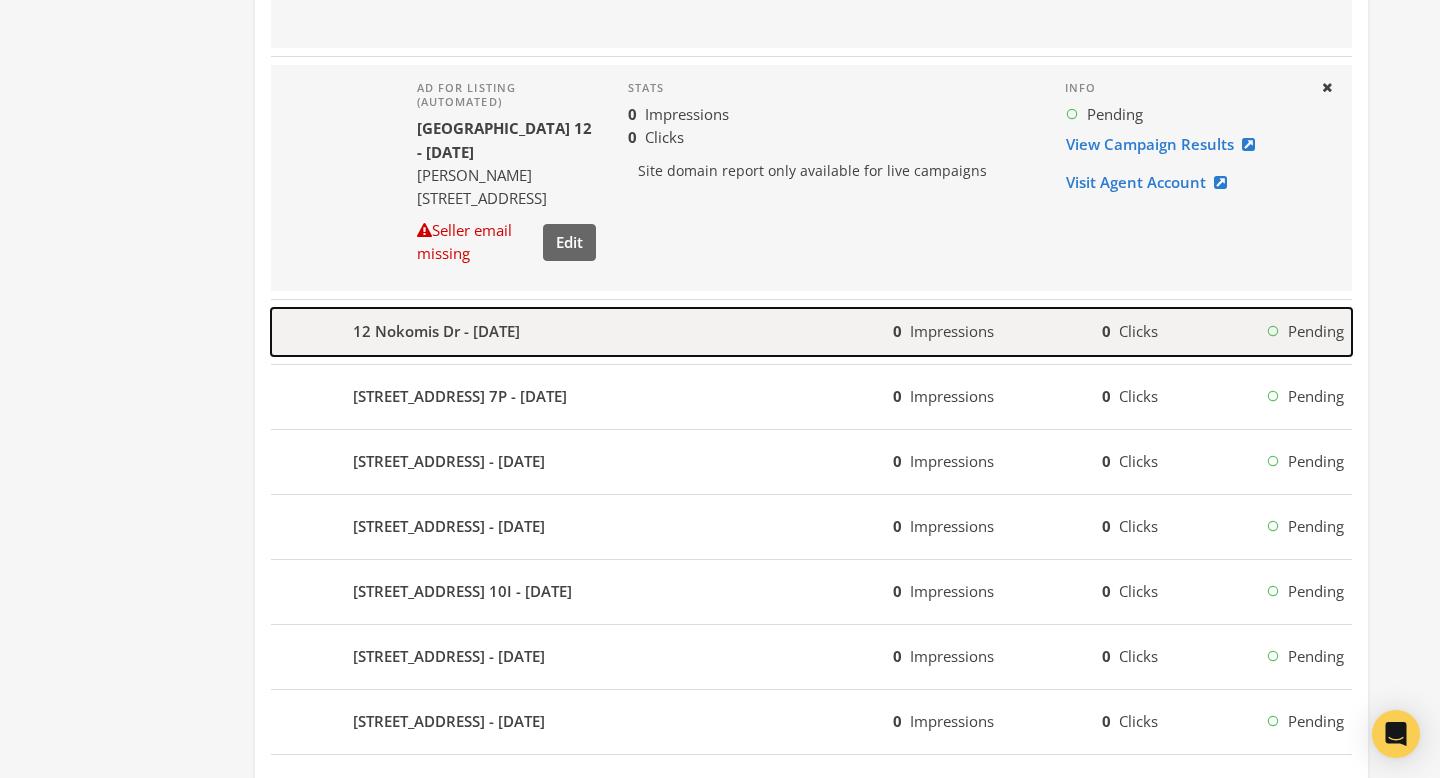 click on "12 Nokomis Dr - 2025-07-18" at bounding box center (582, 332) 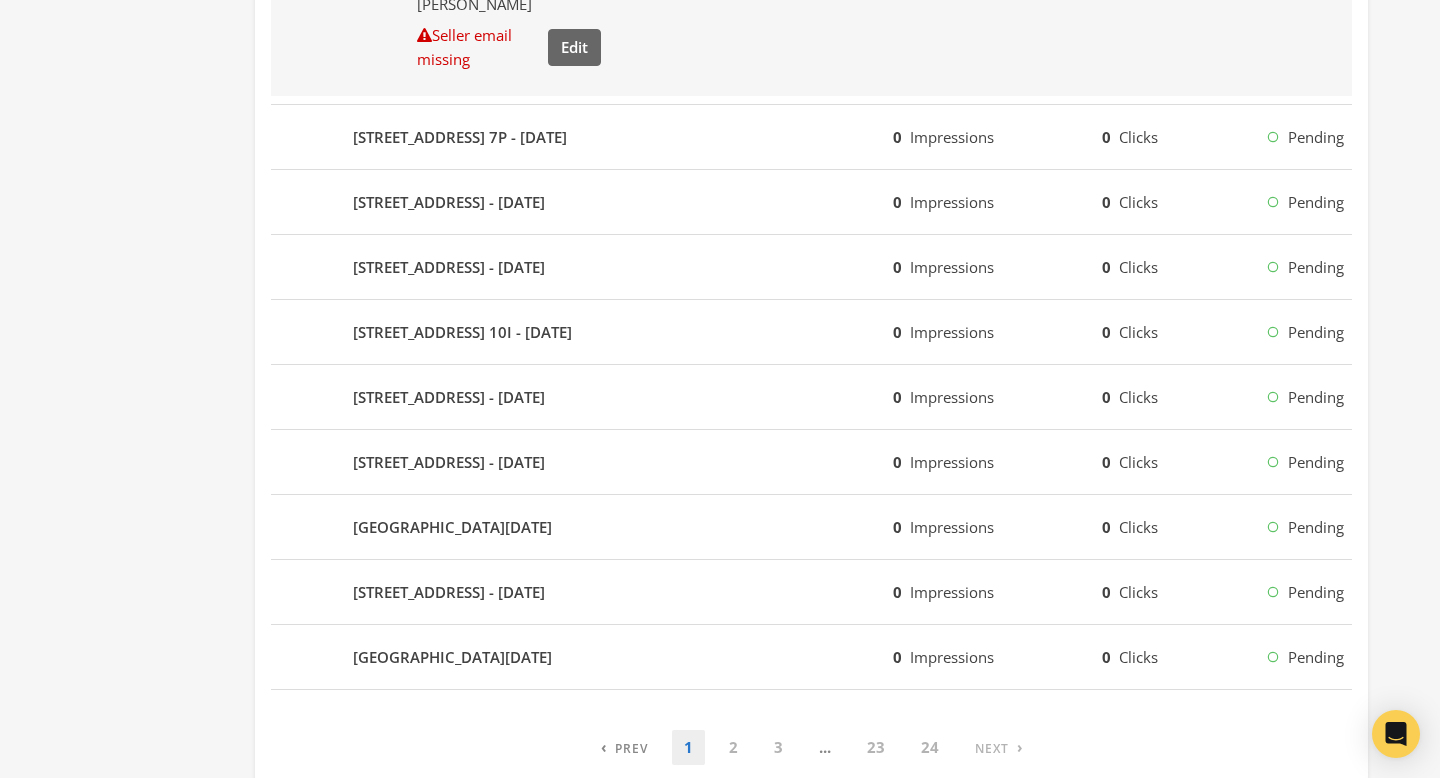 scroll, scrollTop: 3954, scrollLeft: 0, axis: vertical 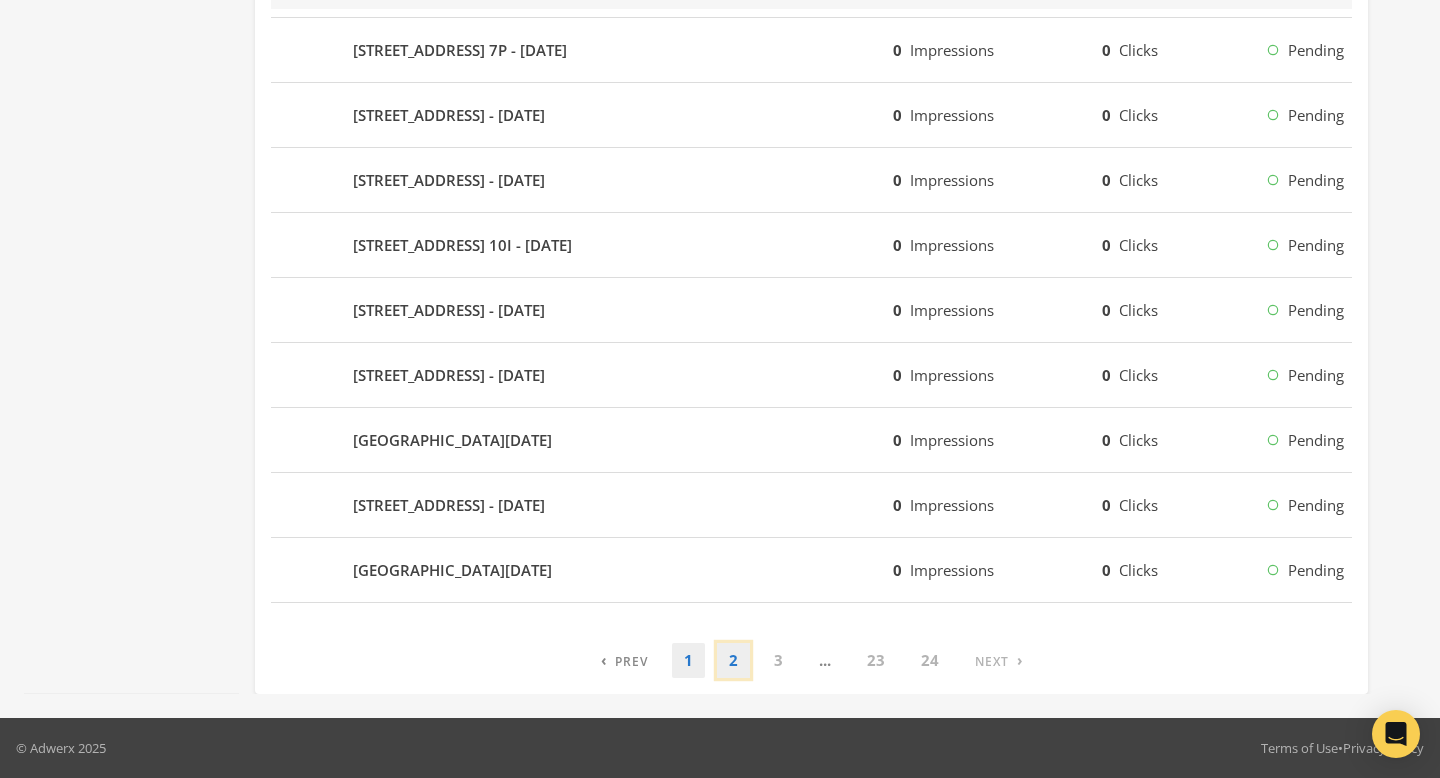 click on "2" at bounding box center [733, 660] 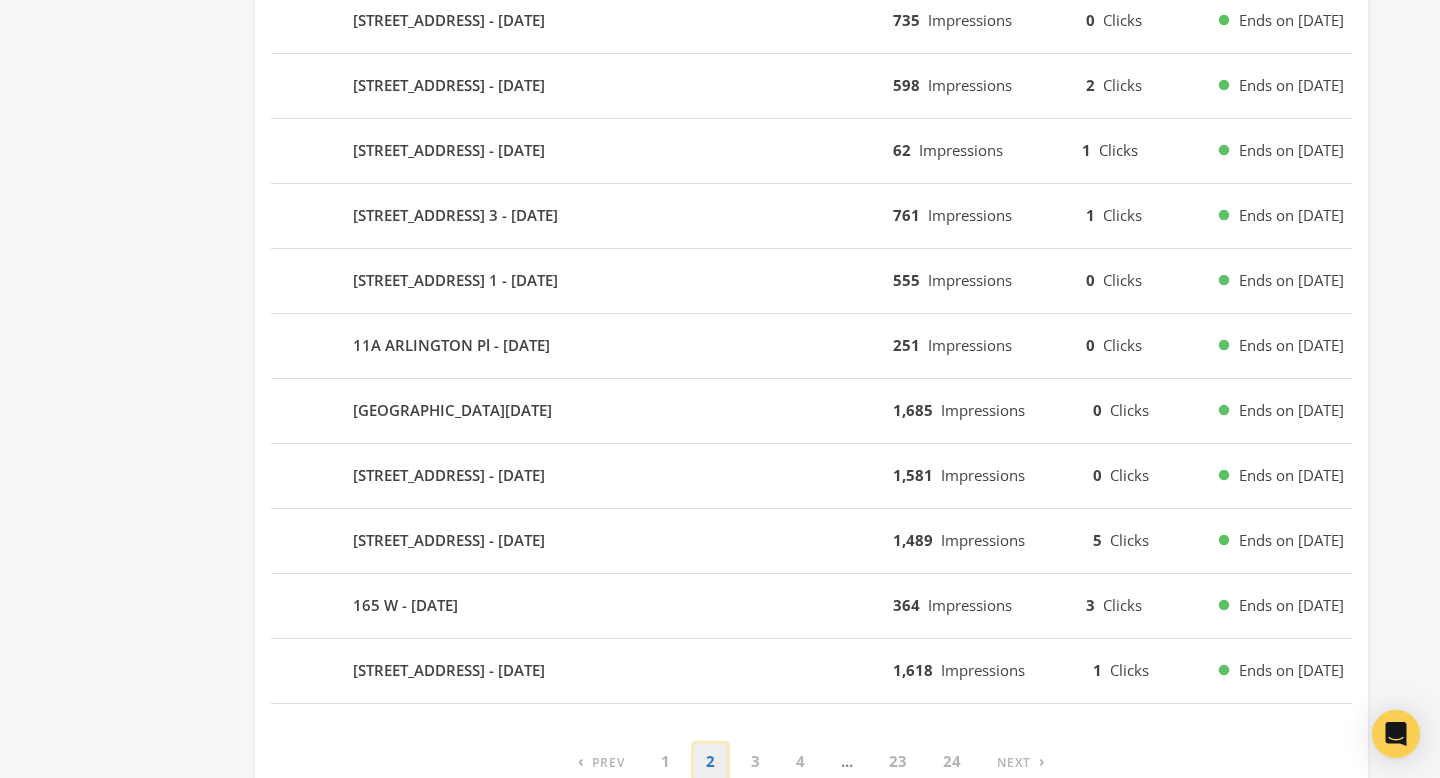 scroll, scrollTop: 1038, scrollLeft: 0, axis: vertical 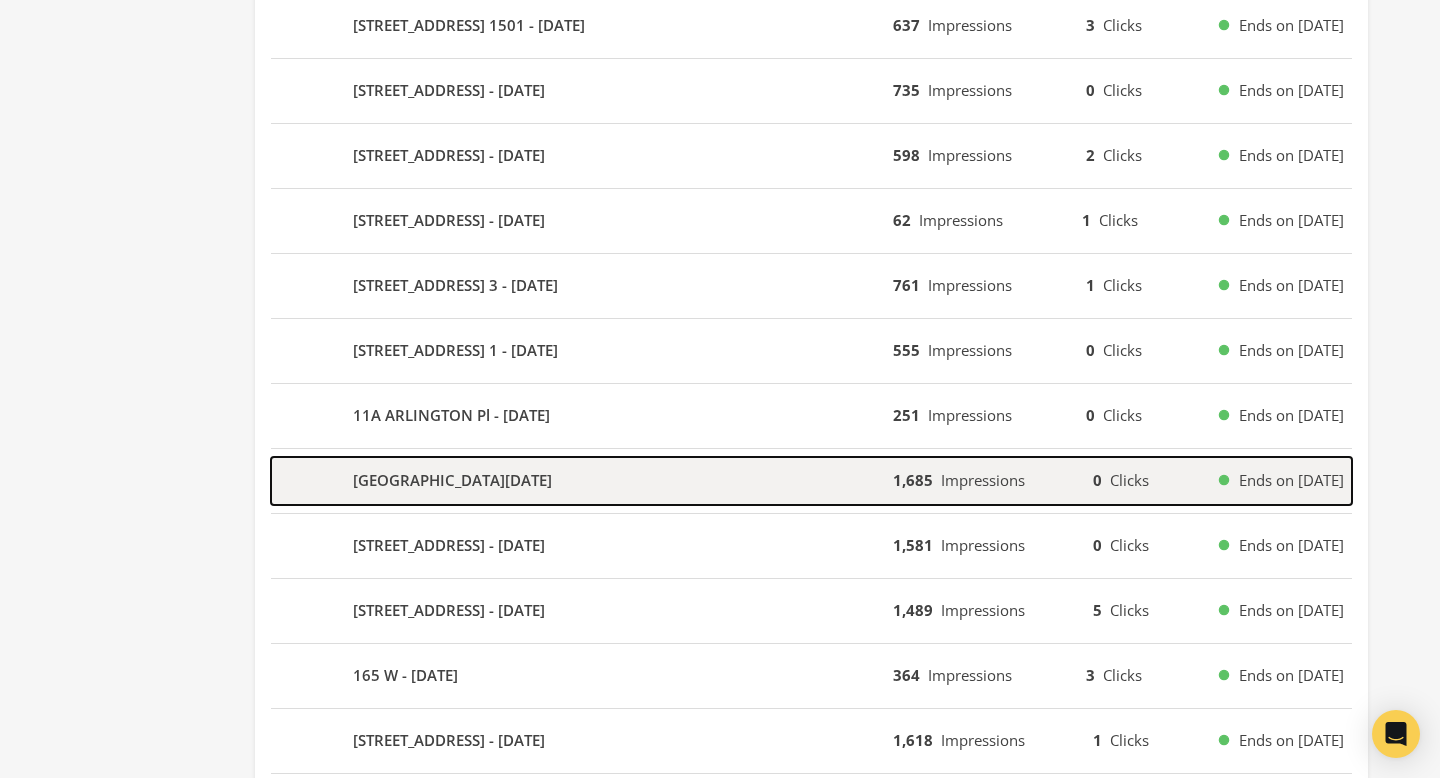 click on "195 TENTH Ave - 2025-07-17" at bounding box center [582, 481] 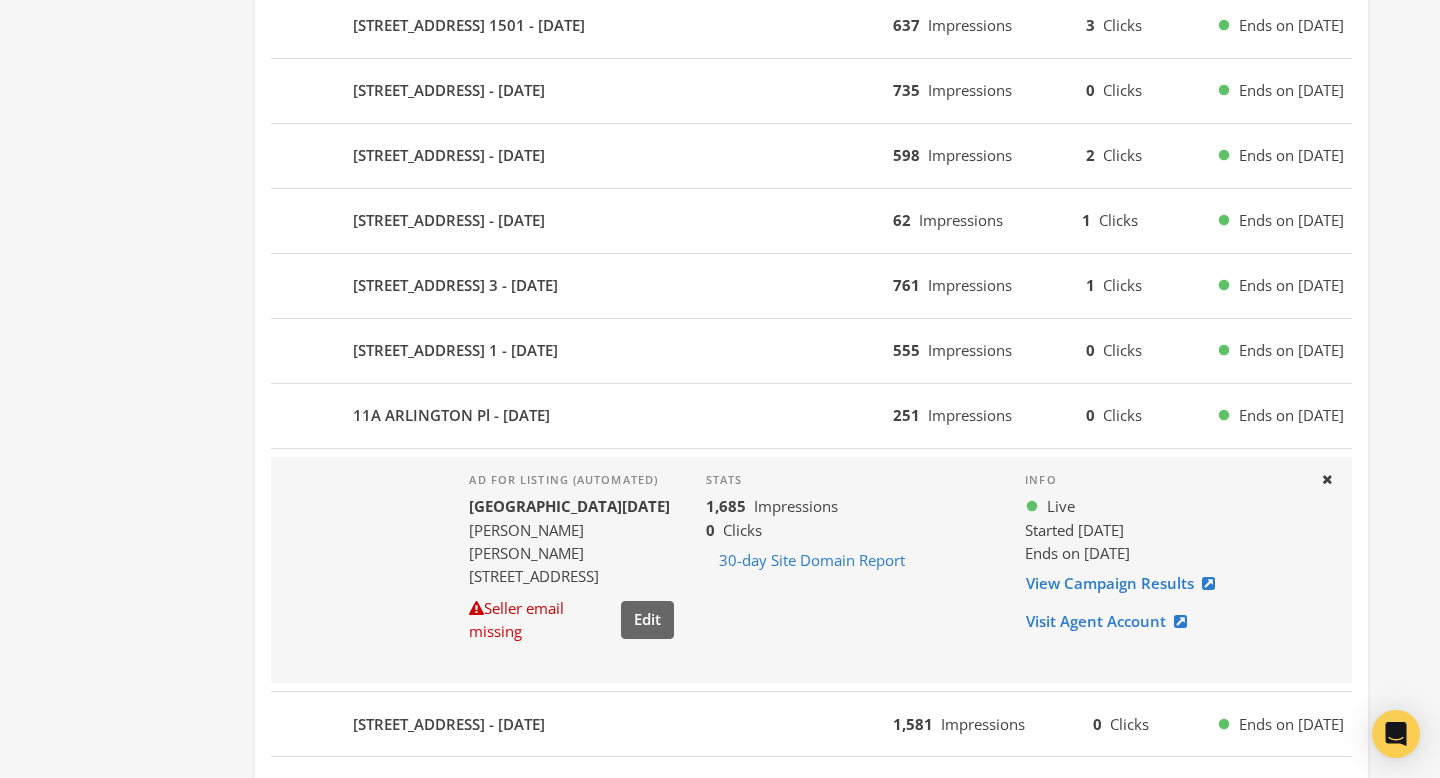 scroll, scrollTop: 1210, scrollLeft: 0, axis: vertical 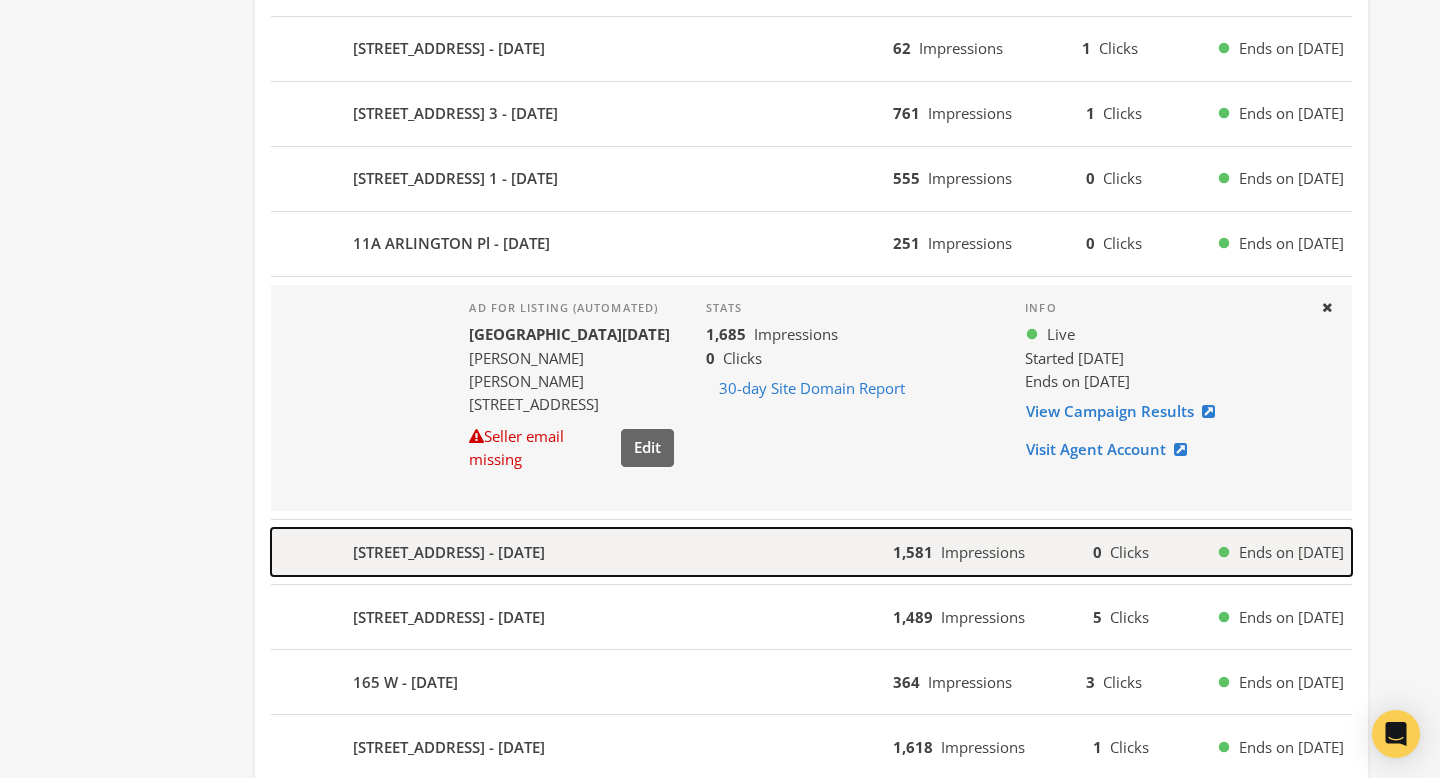 click on "132 E 35TH STREET 8G - 2025-07-17" at bounding box center (582, 552) 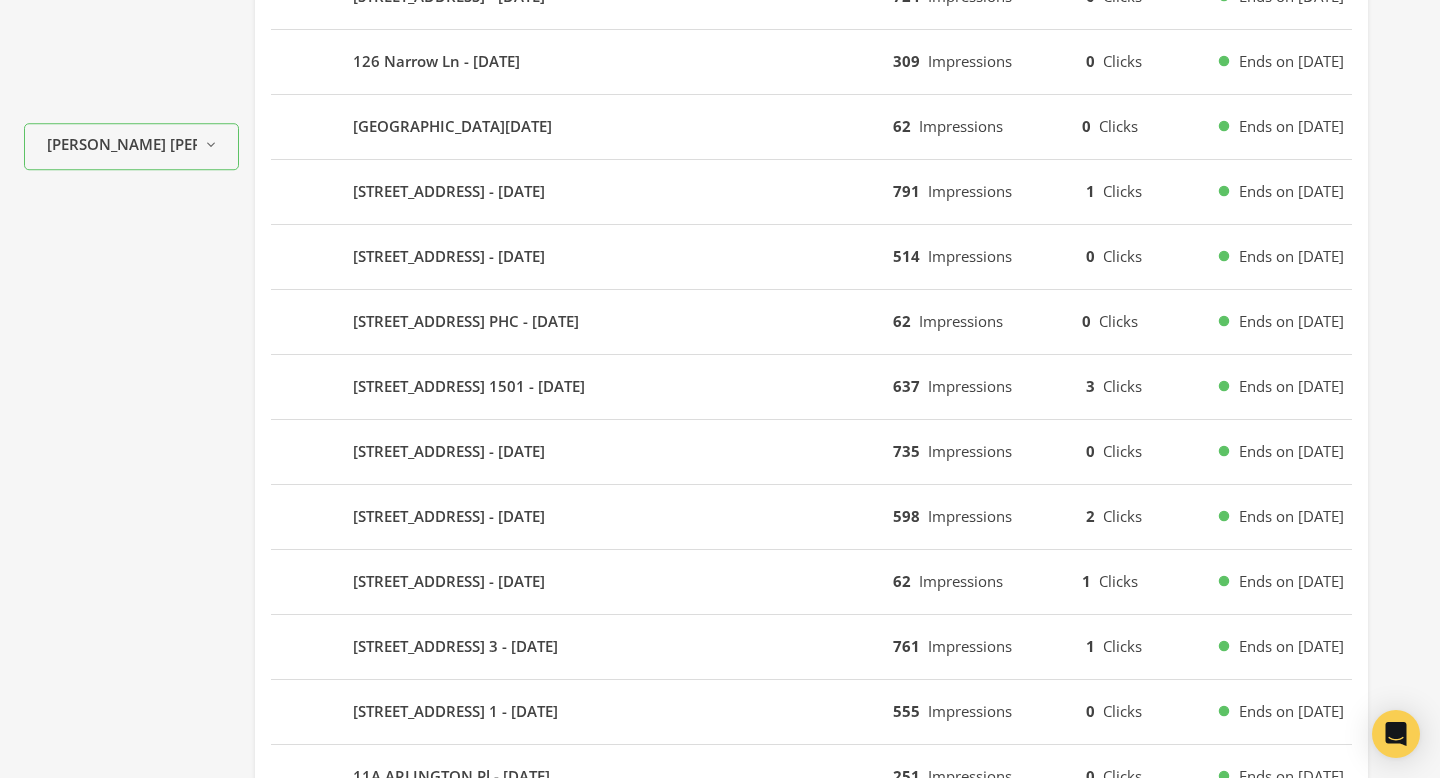 scroll, scrollTop: 466, scrollLeft: 0, axis: vertical 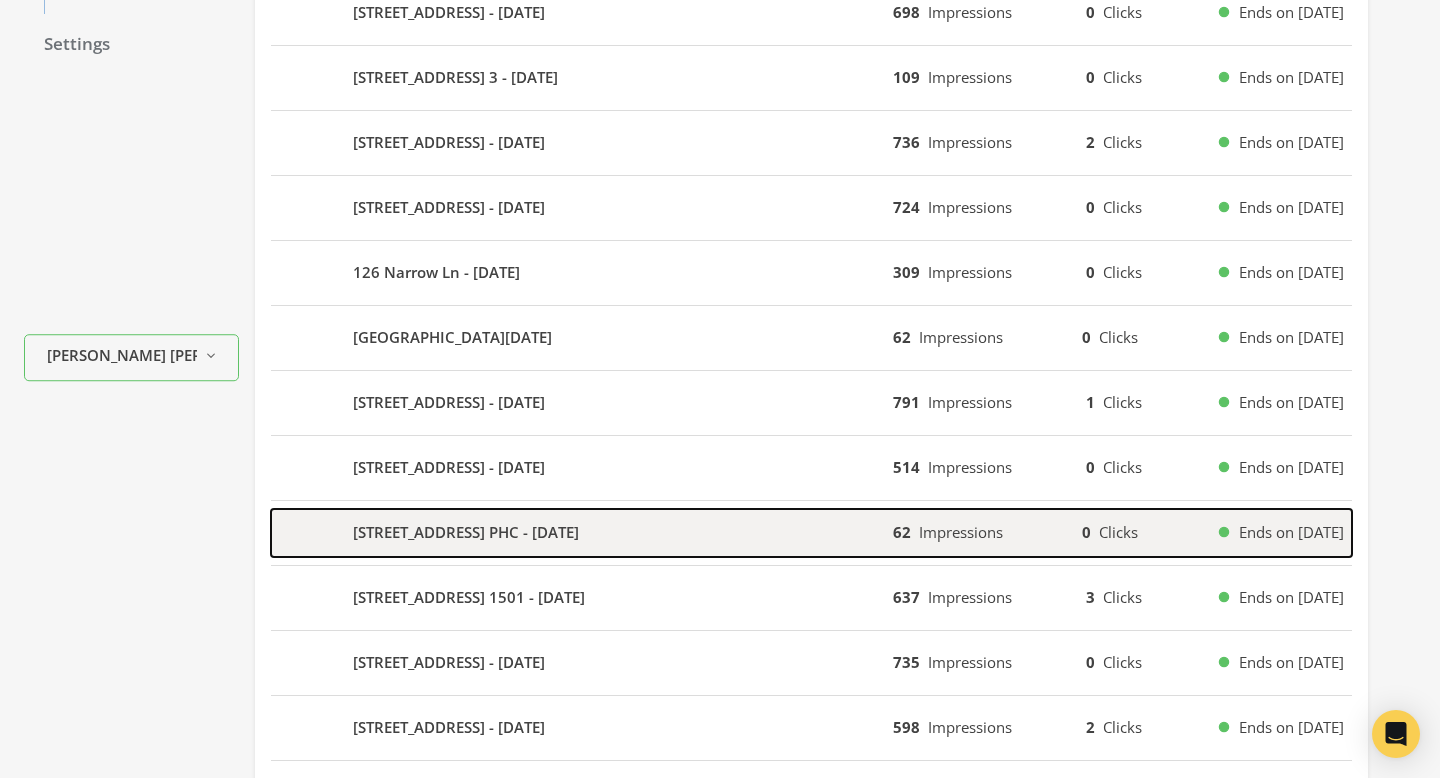 click on "150 E 37TH STREET PHC - 2025-07-18" at bounding box center (582, 533) 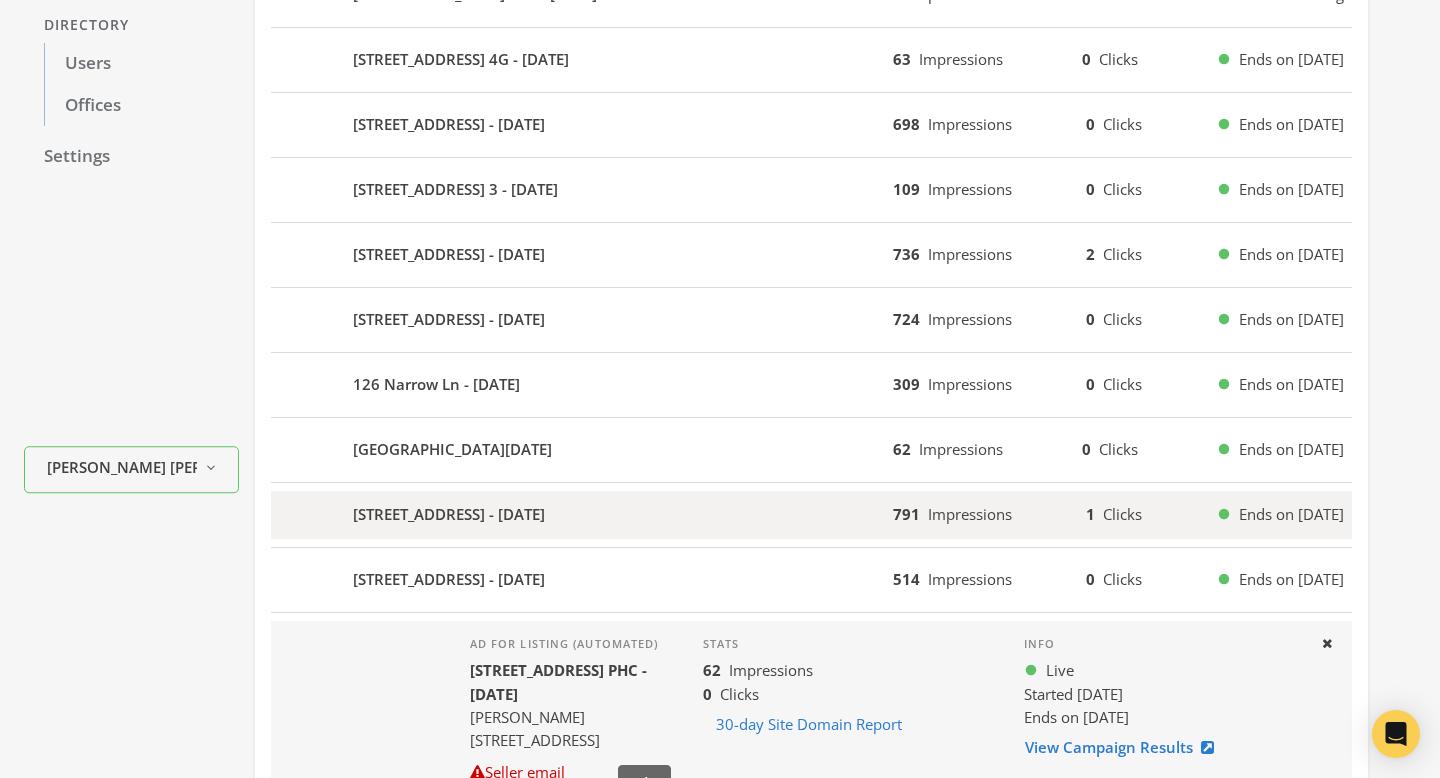 scroll, scrollTop: 290, scrollLeft: 0, axis: vertical 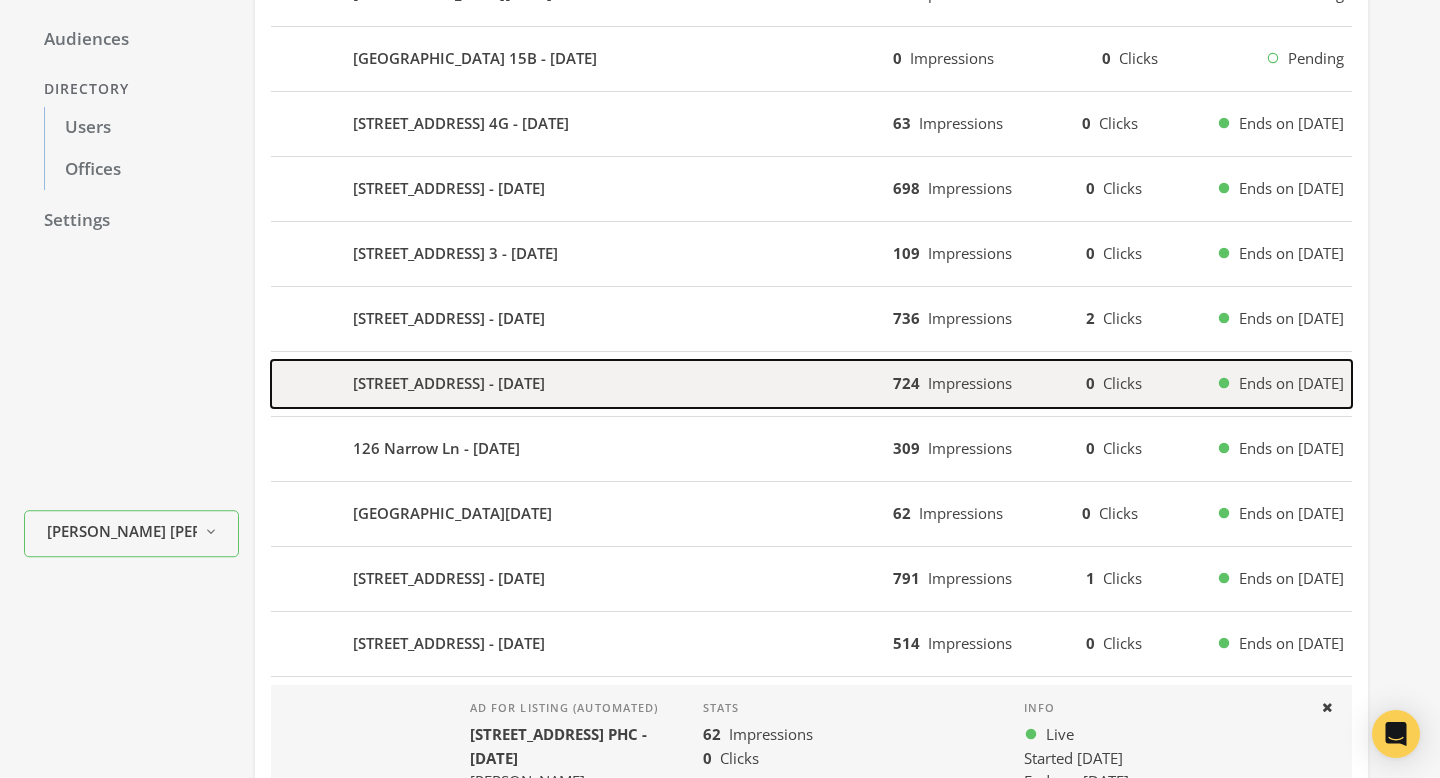 click on "330 E 38th Street 35D - 2025-07-18" at bounding box center (582, 384) 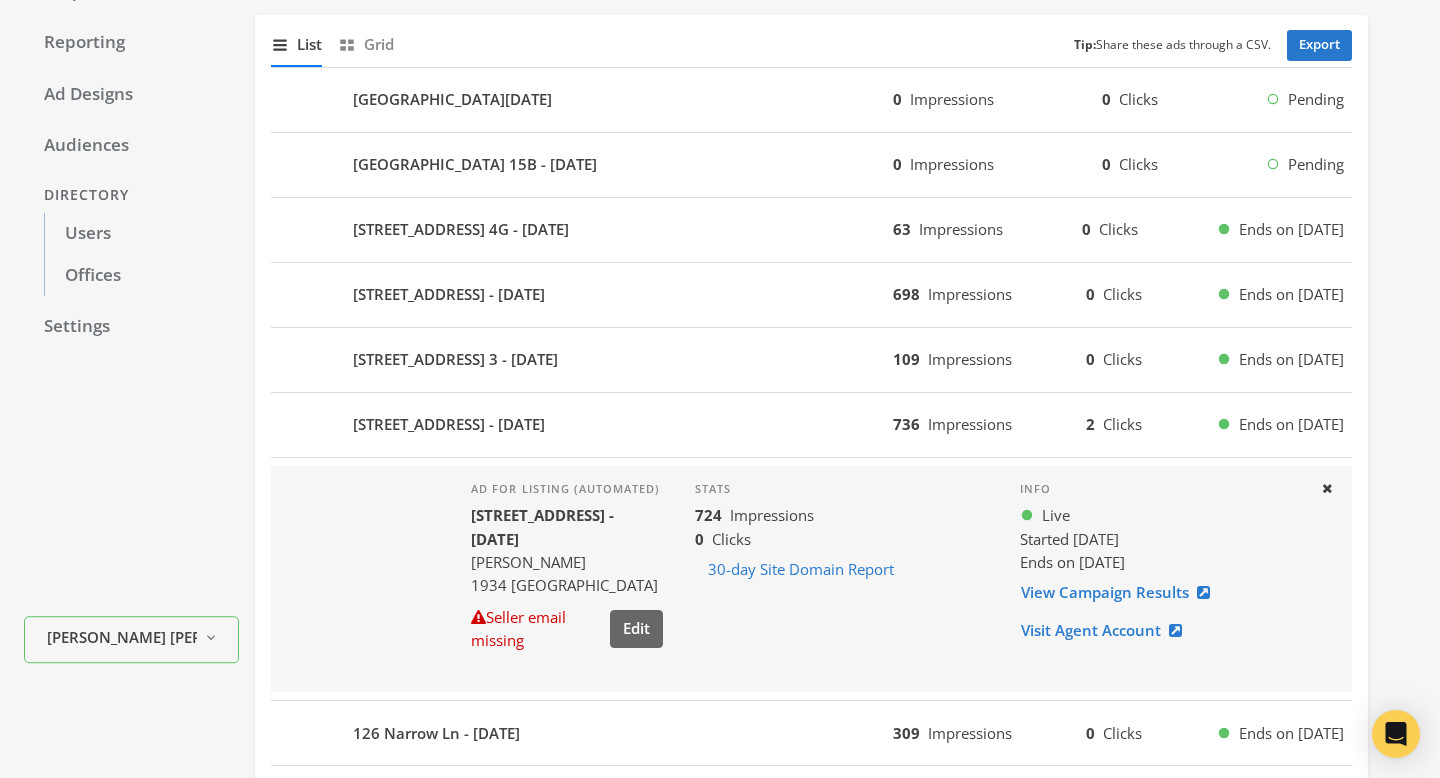 scroll, scrollTop: 0, scrollLeft: 0, axis: both 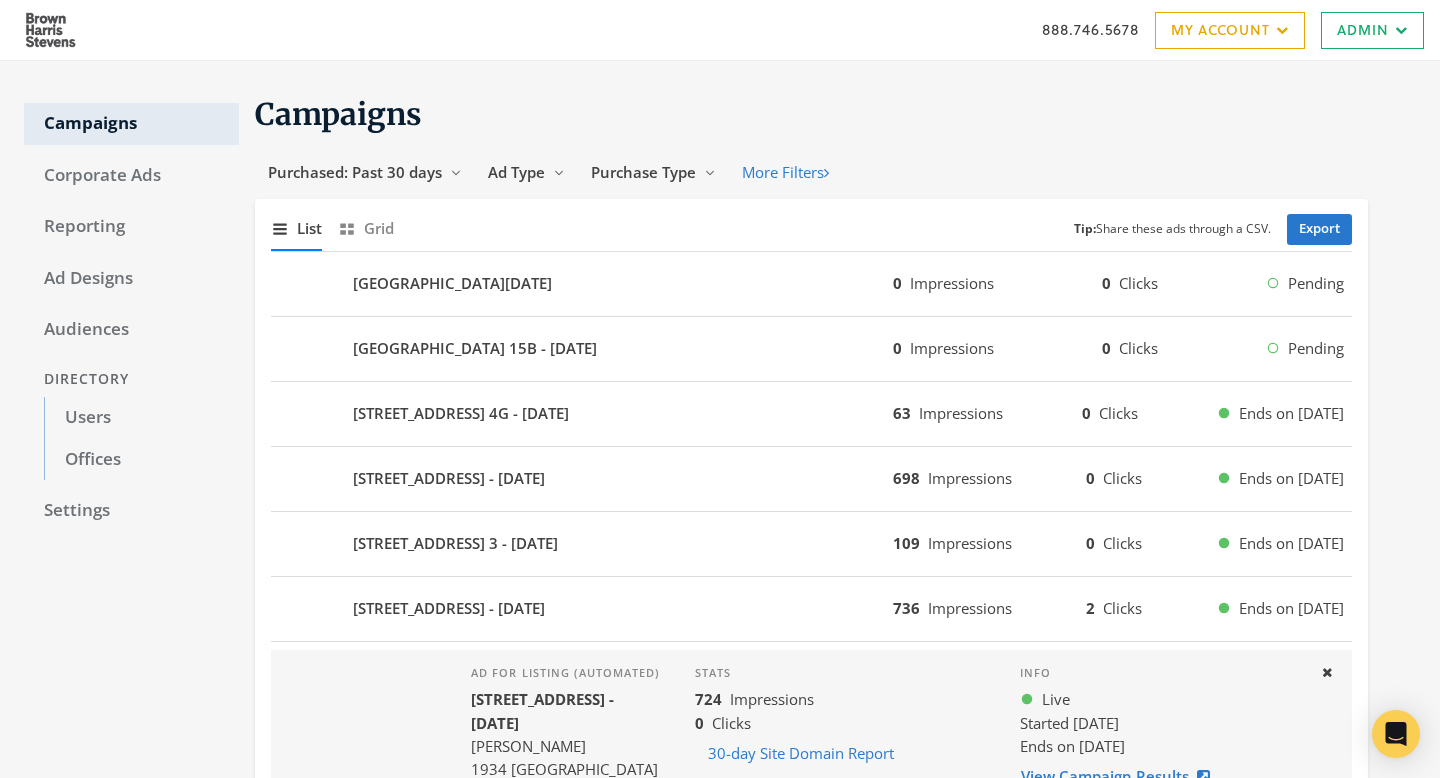 click on "24 Noroton Ave - 2025-07-18 0 Impressions 0 Clicks Pending" at bounding box center (811, 284) 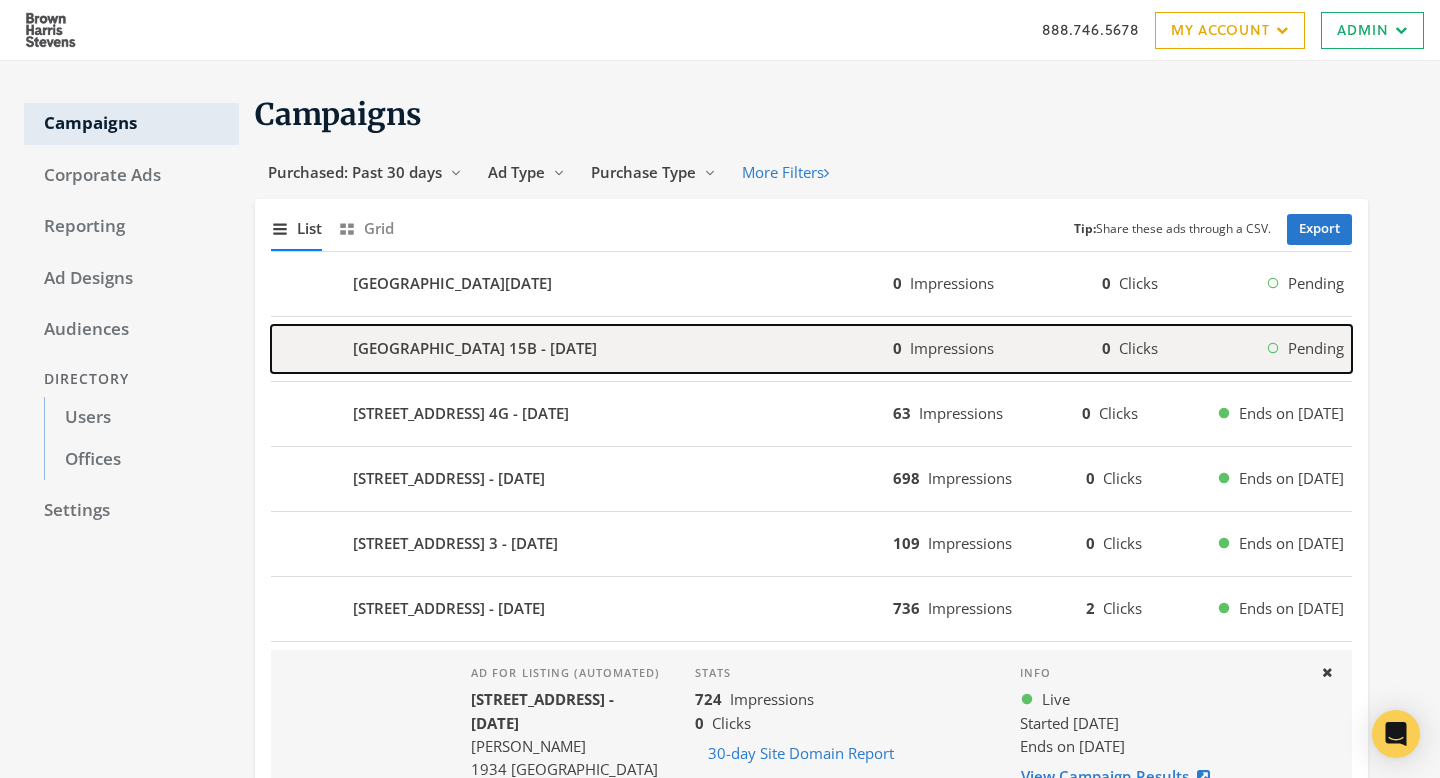 click on "327 CENTRAL PARK WEST 15B - 2025-07-18" at bounding box center [582, 349] 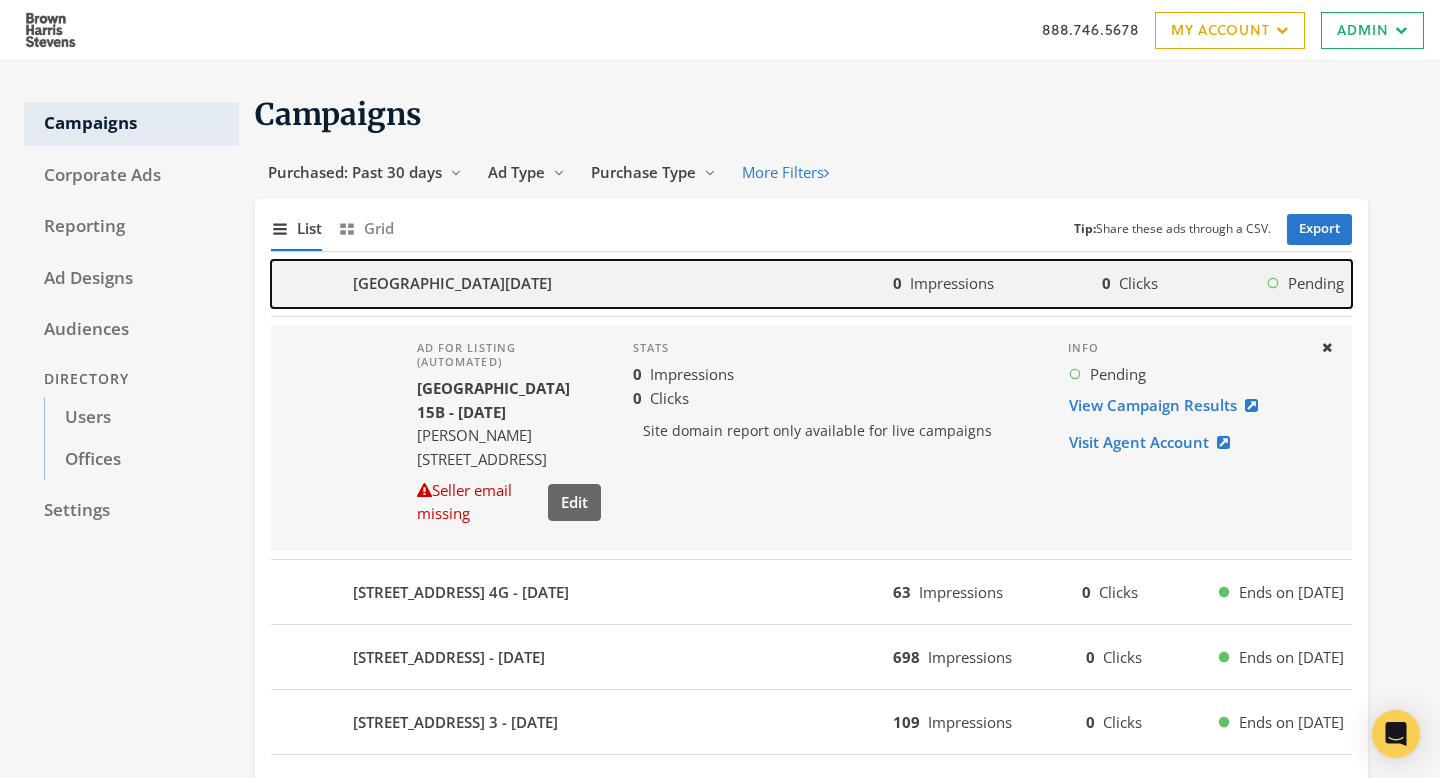 click on "24 Noroton Ave - 2025-07-18" at bounding box center (582, 284) 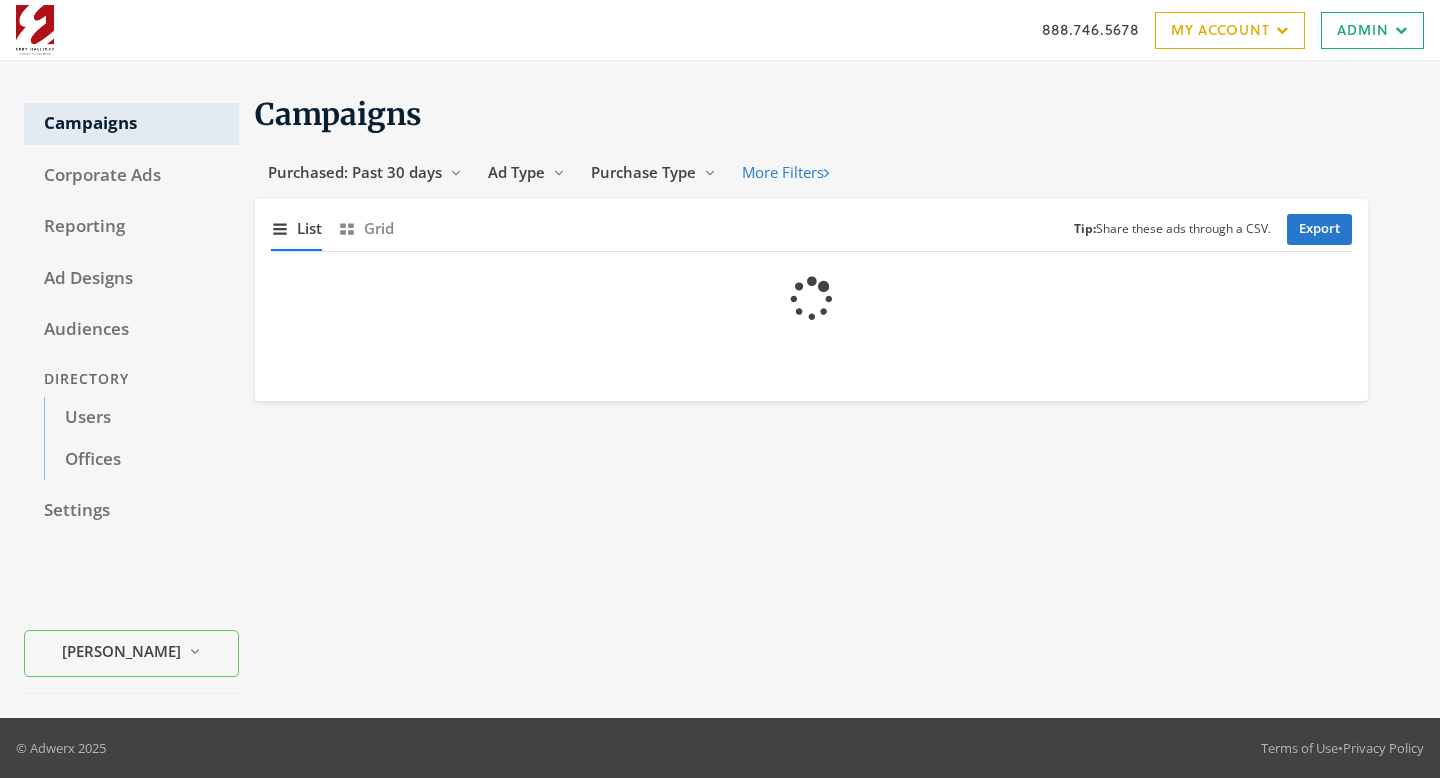 scroll, scrollTop: 0, scrollLeft: 0, axis: both 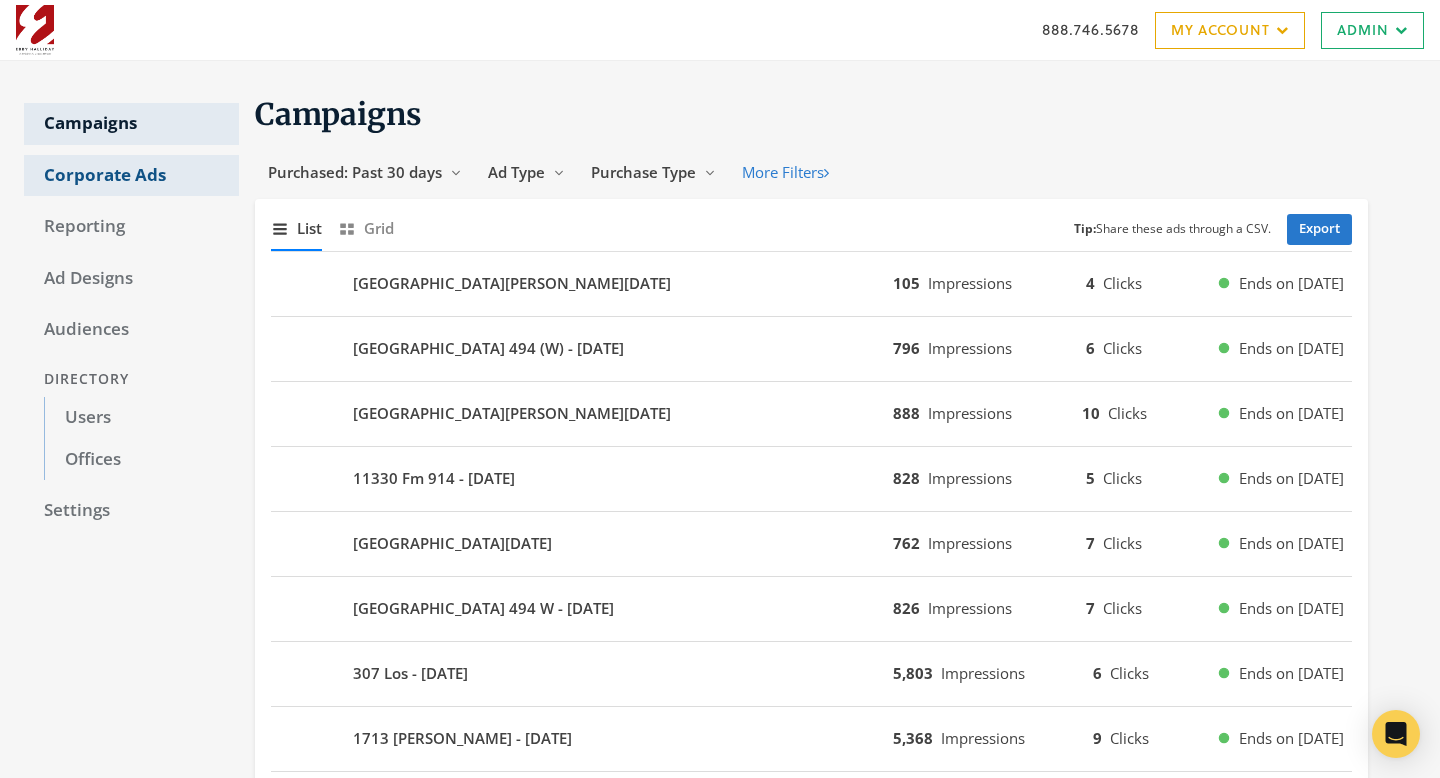 click on "Corporate Ads" at bounding box center (131, 176) 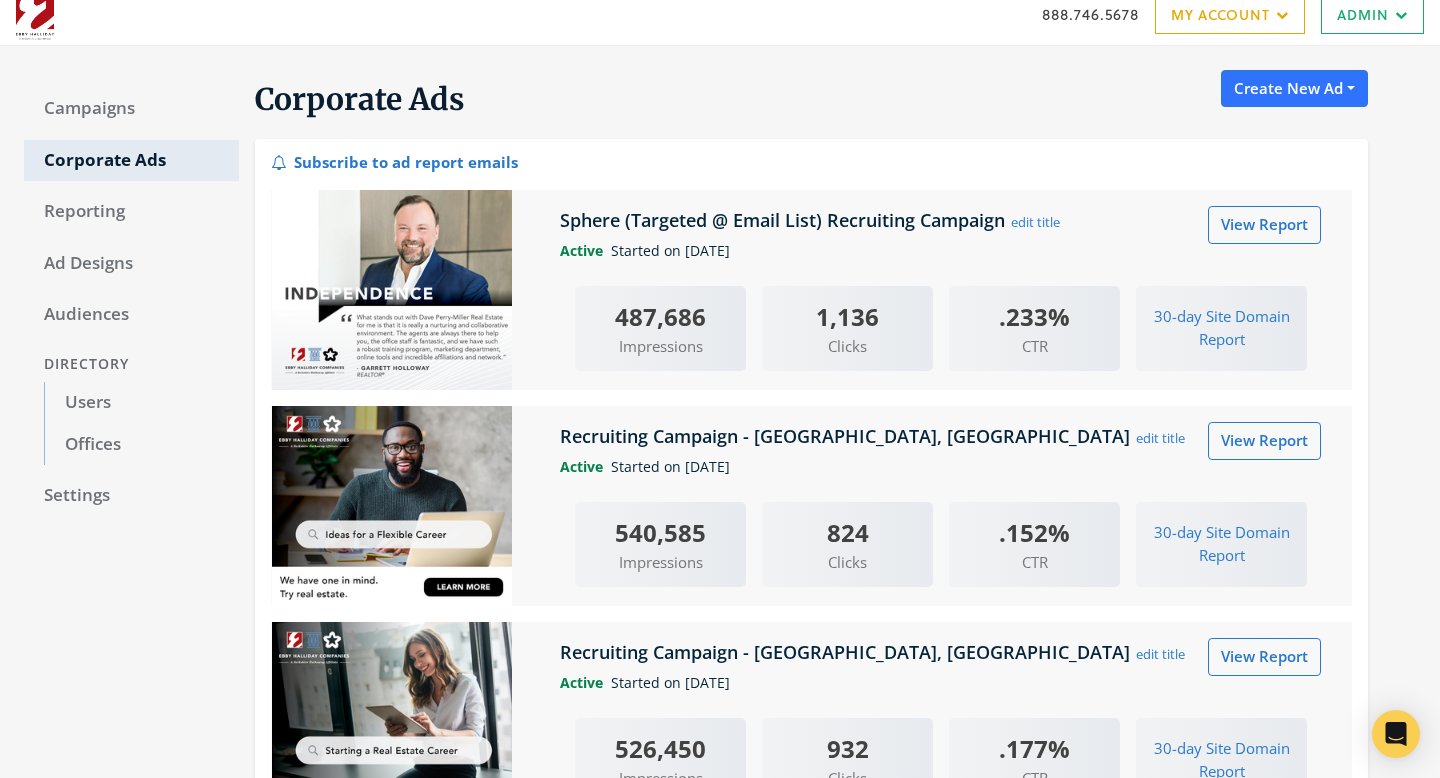 scroll, scrollTop: 0, scrollLeft: 0, axis: both 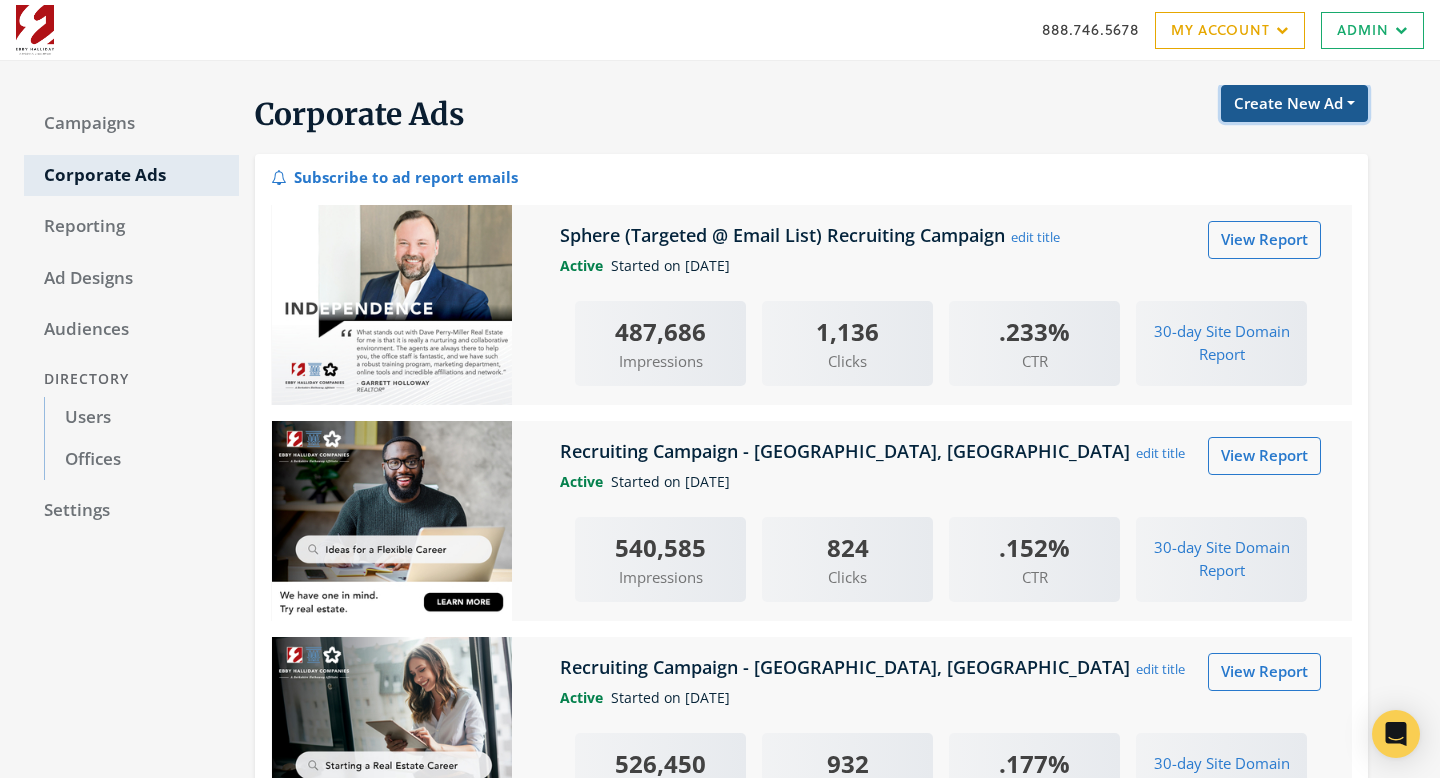click on "Create New Ad" at bounding box center (1294, 103) 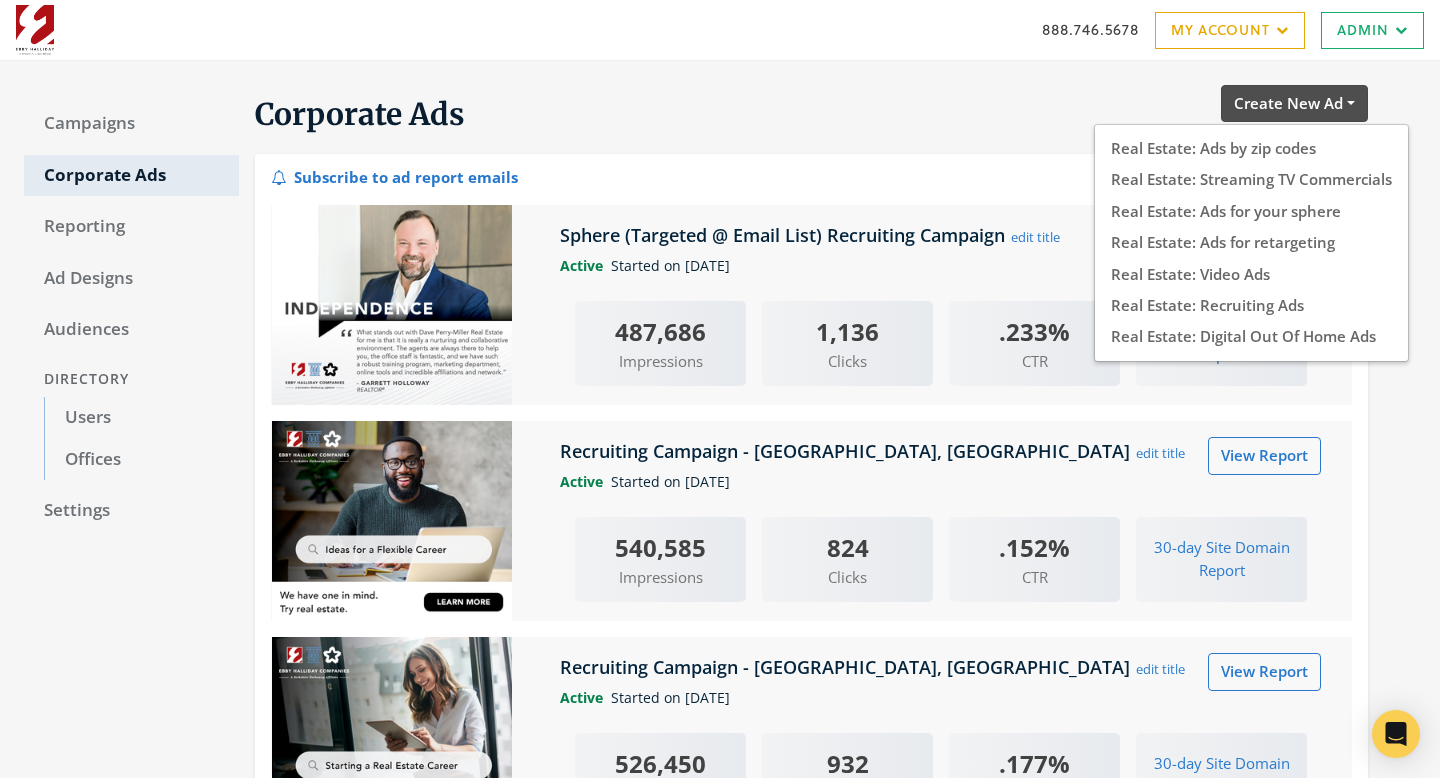 click on "Corporate Ads Create New Ad Real Estate: Ads by zip codes Real Estate: Streaming TV Commercials Real Estate: Ads for your sphere Real Estate: Ads for retargeting Real Estate: Video Ads Real Estate: Recruiting Ads Real Estate: Digital Out Of Home Ads" at bounding box center (803, 119) 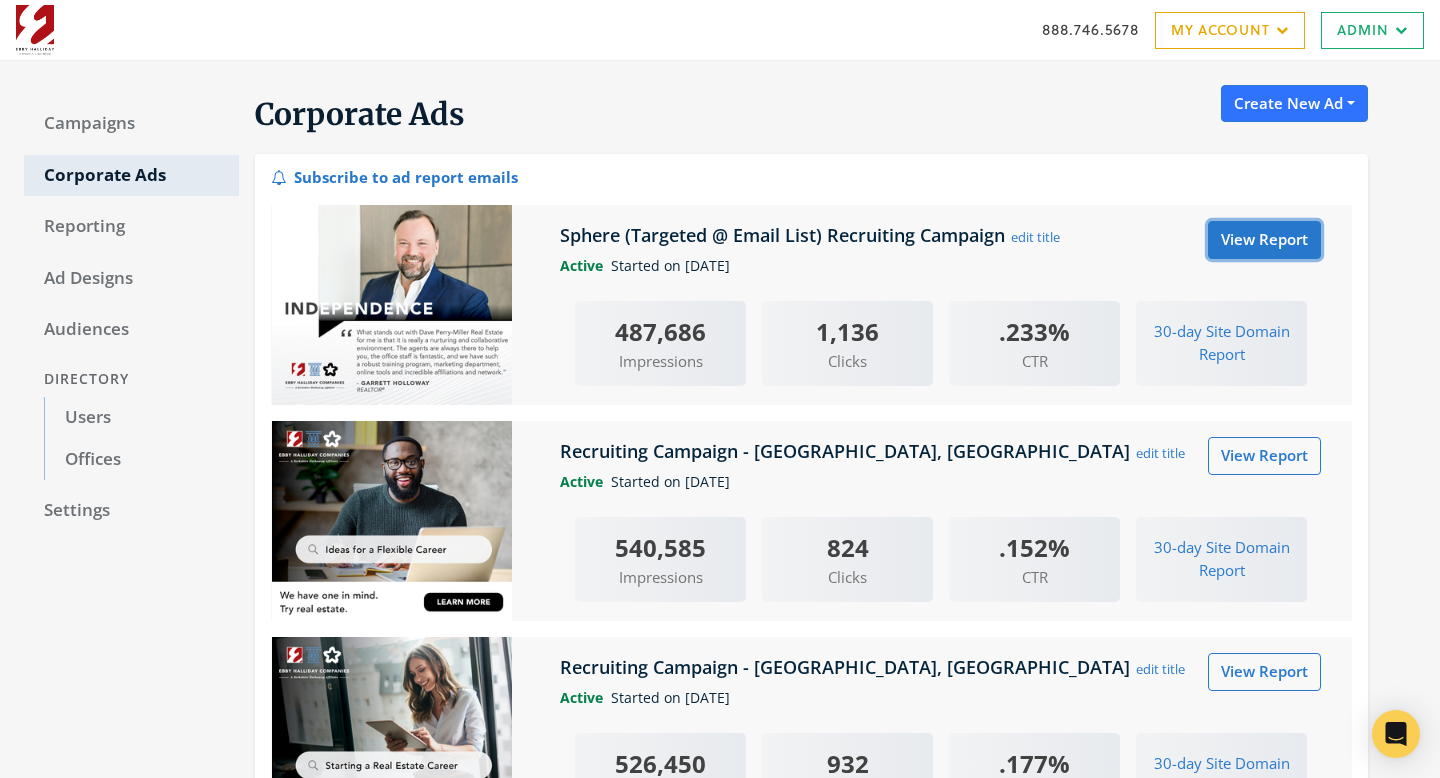 click on "View Report" at bounding box center [1264, 239] 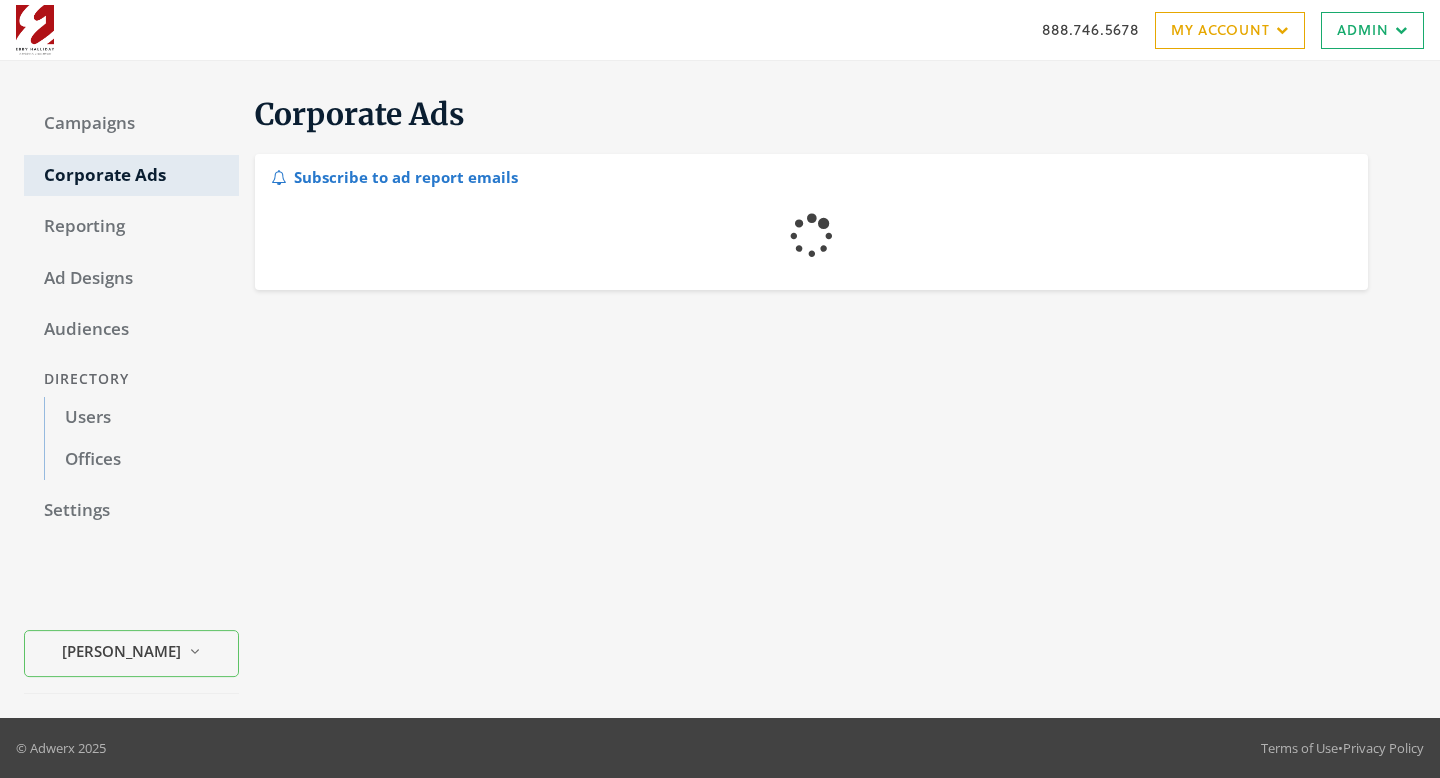 scroll, scrollTop: 0, scrollLeft: 0, axis: both 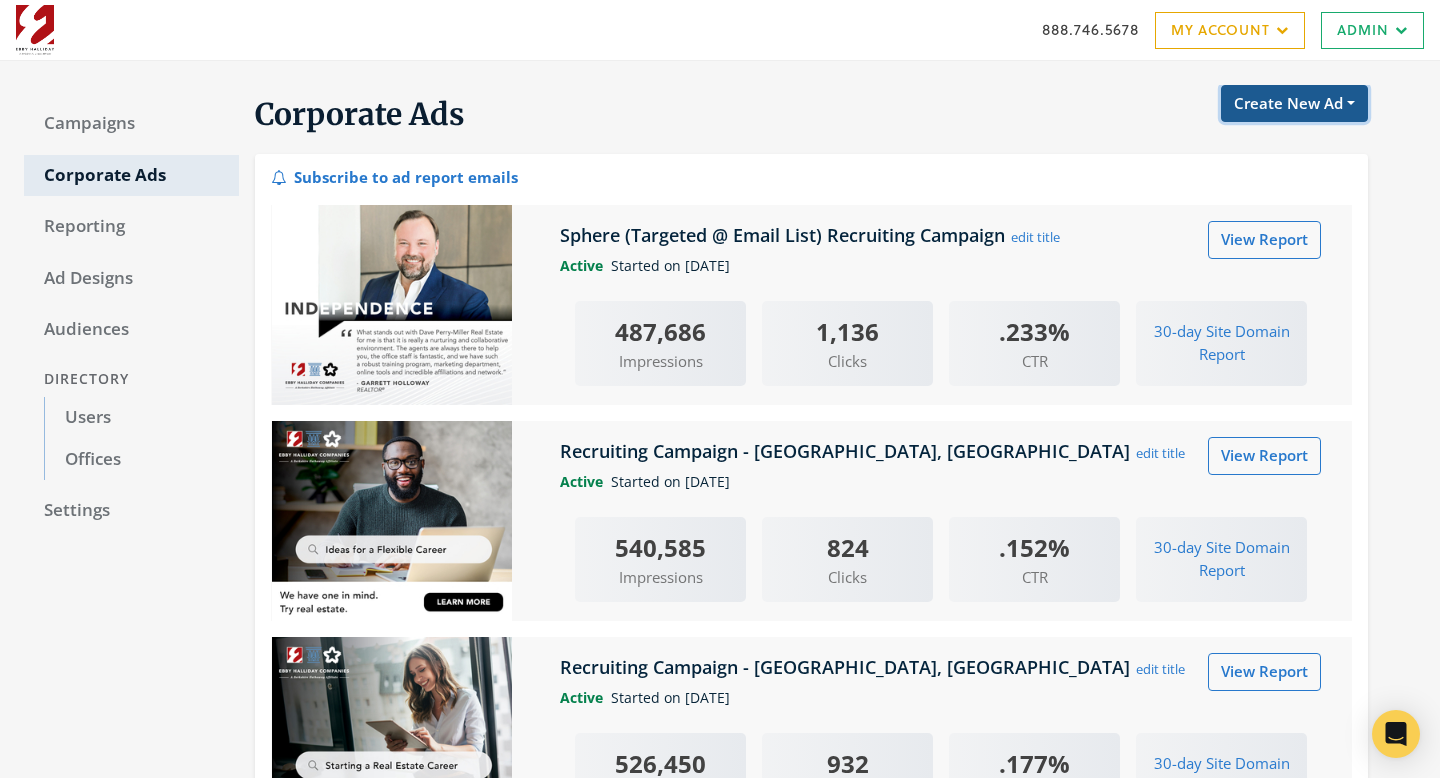 click on "Create New Ad" at bounding box center [1294, 103] 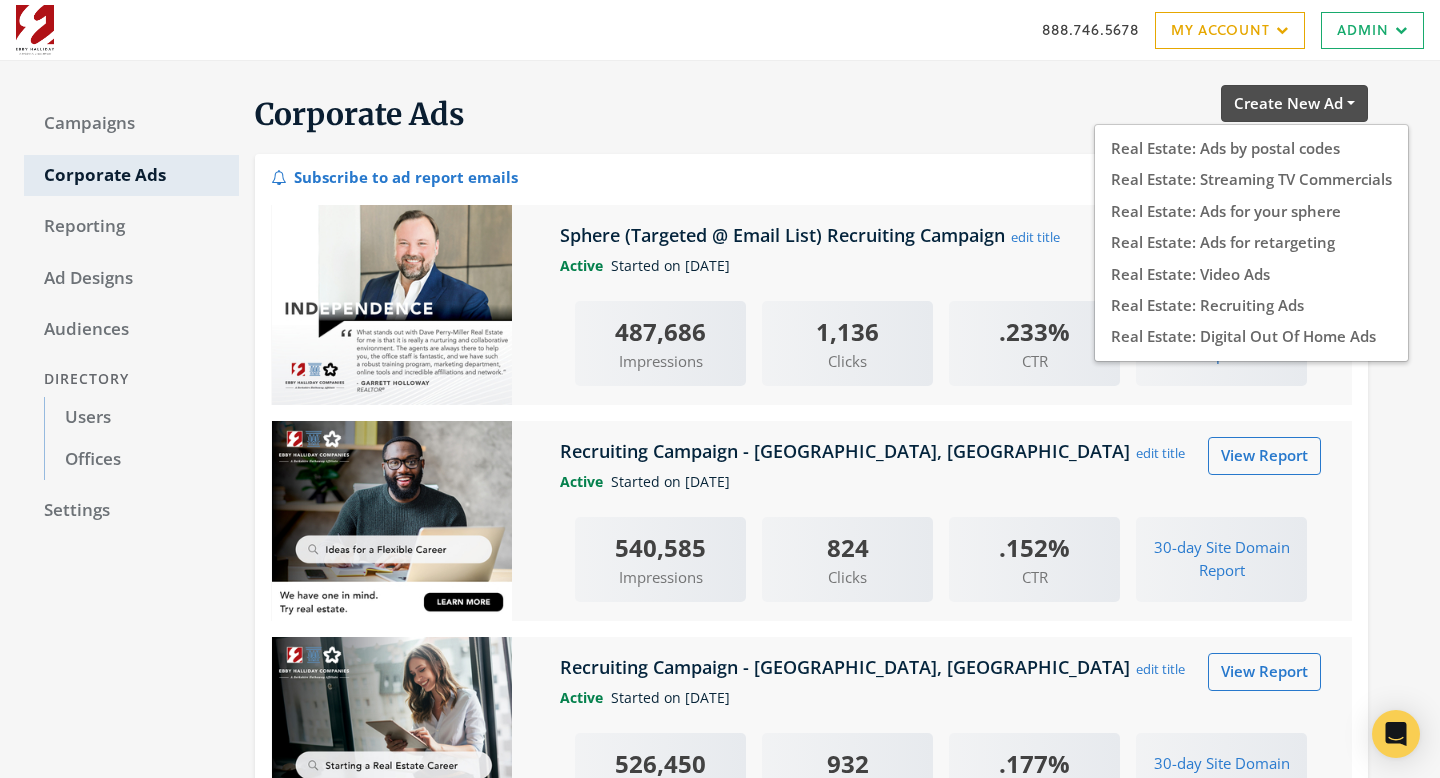 click on "Corporate Ads Create New Ad Real Estate: Ads by postal codes Real Estate: Streaming TV Commercials Real Estate: Ads for your sphere Real Estate: Ads for retargeting Real Estate: Video Ads Real Estate: Recruiting Ads Real Estate: Digital Out Of Home Ads" at bounding box center (803, 119) 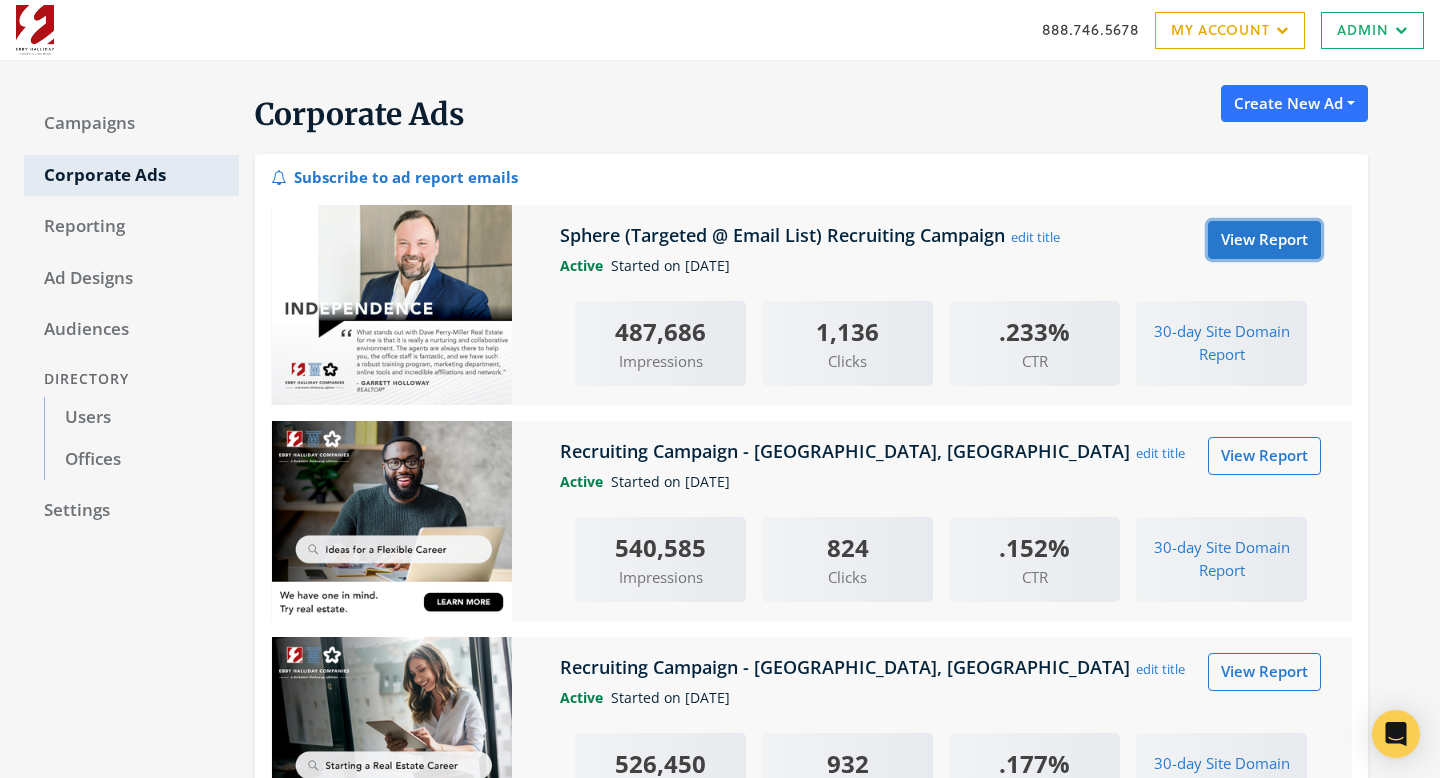 click on "View Report" at bounding box center [1264, 239] 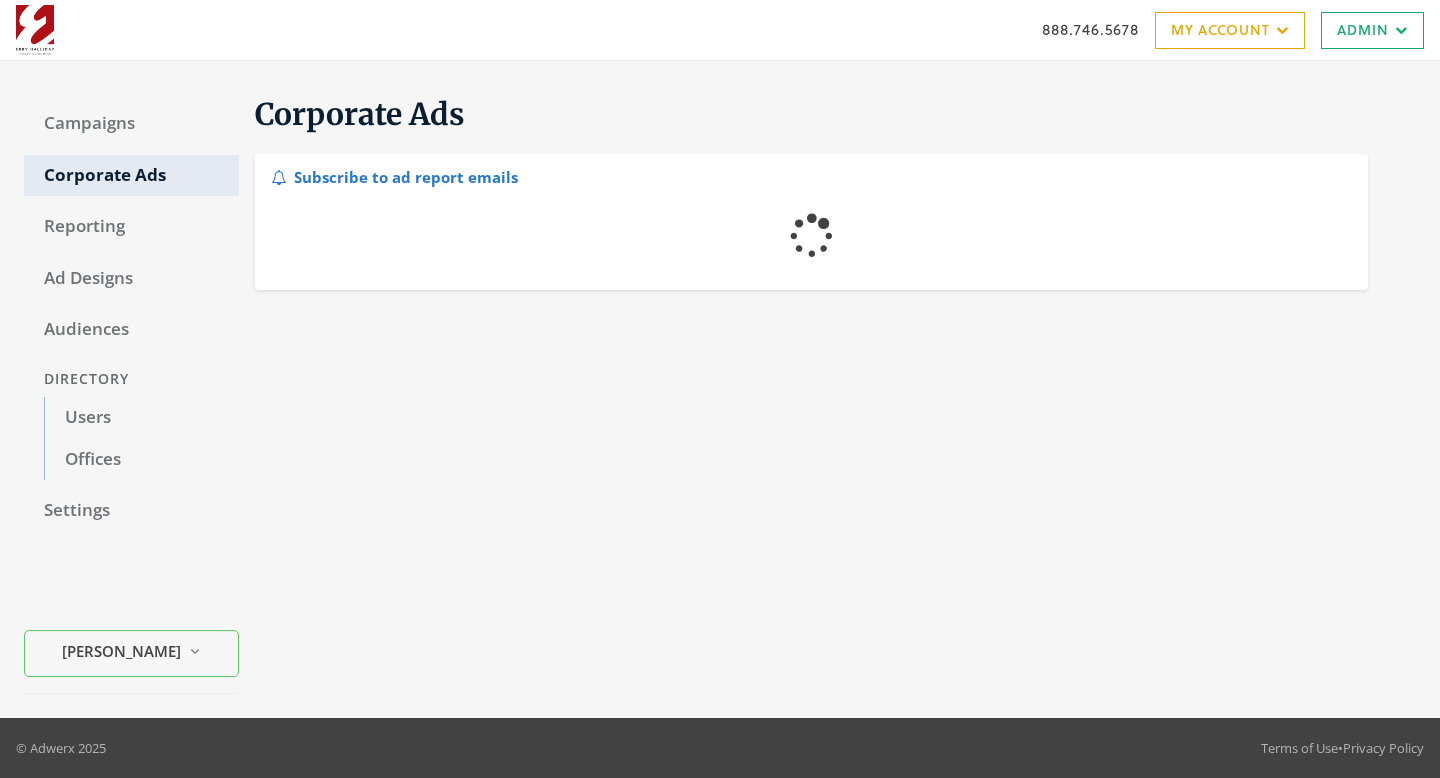 scroll, scrollTop: 0, scrollLeft: 0, axis: both 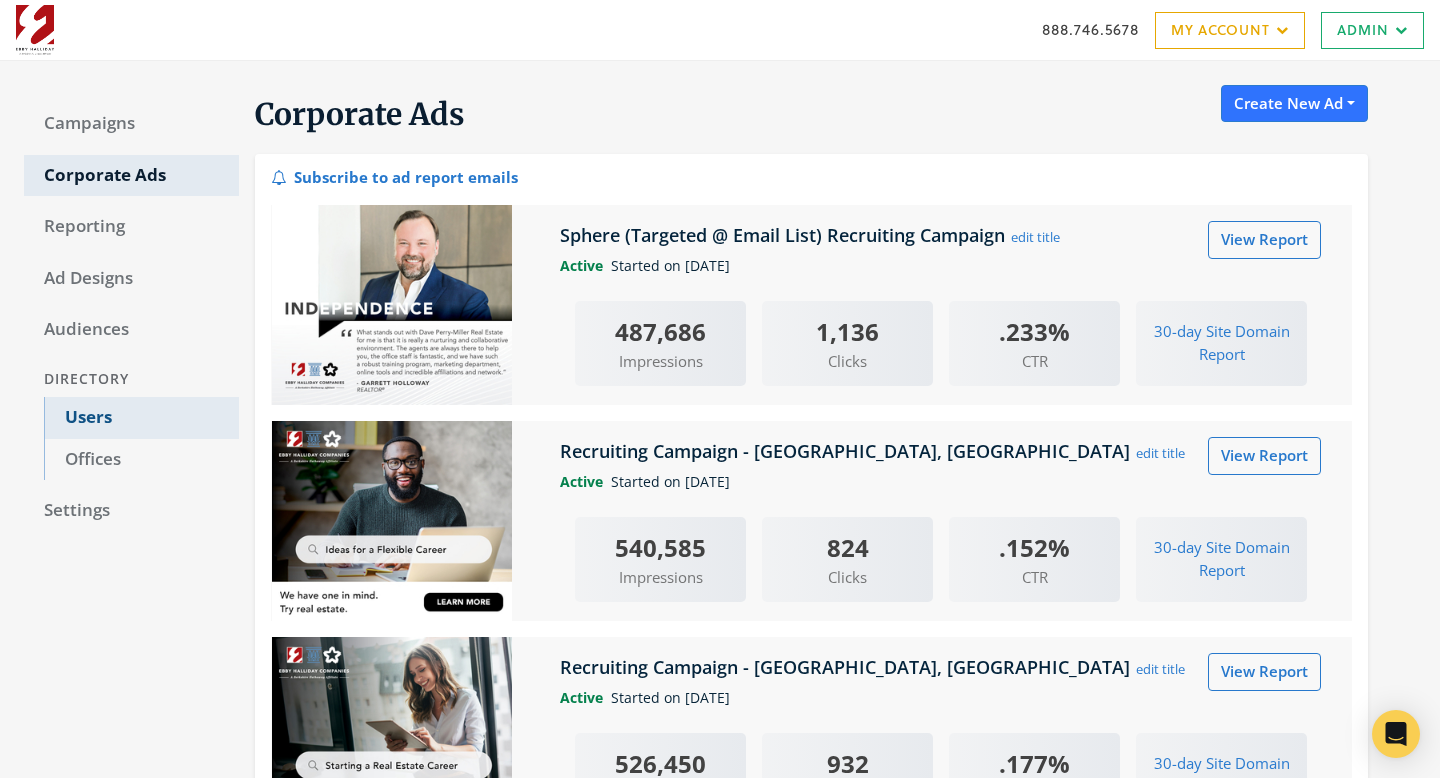 click on "Users" at bounding box center (141, 418) 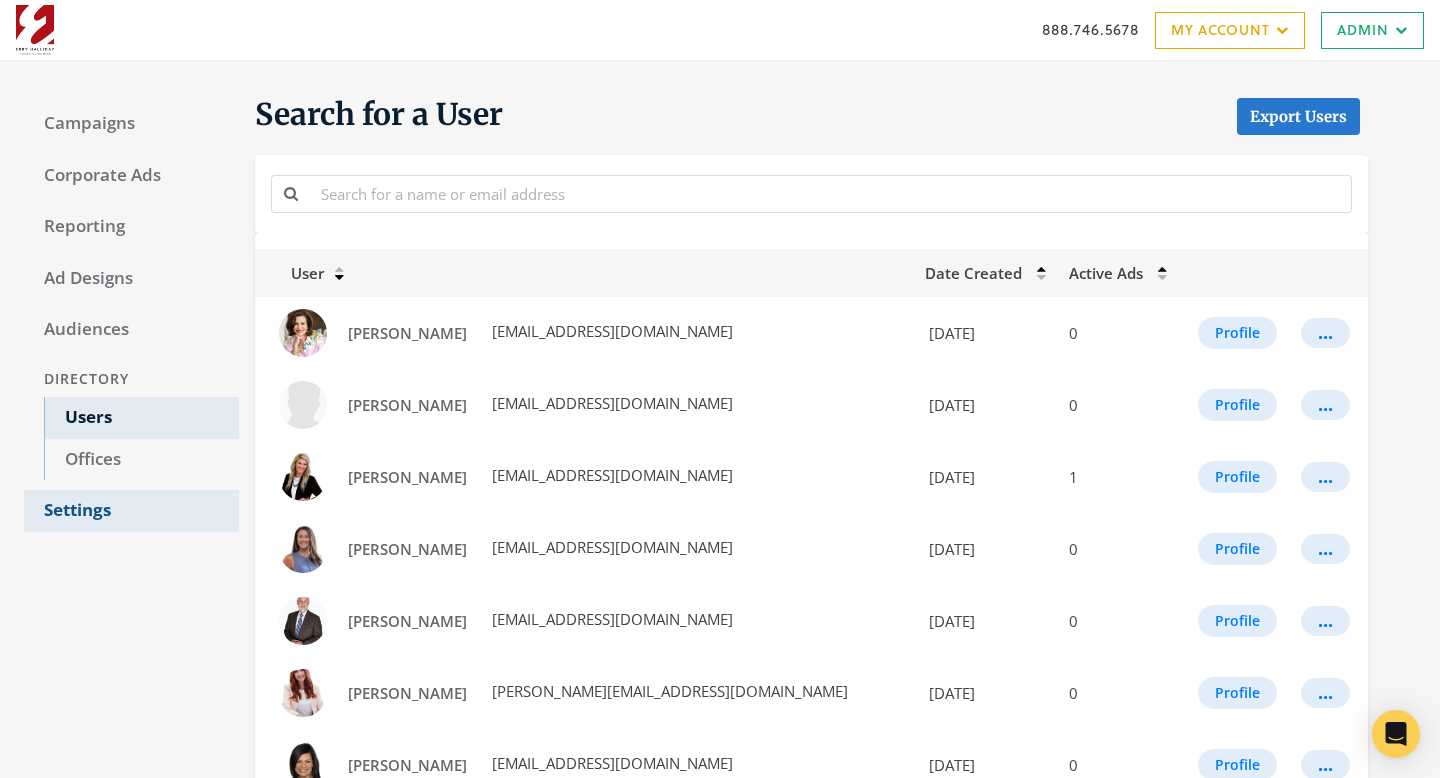 click on "Settings" at bounding box center (131, 511) 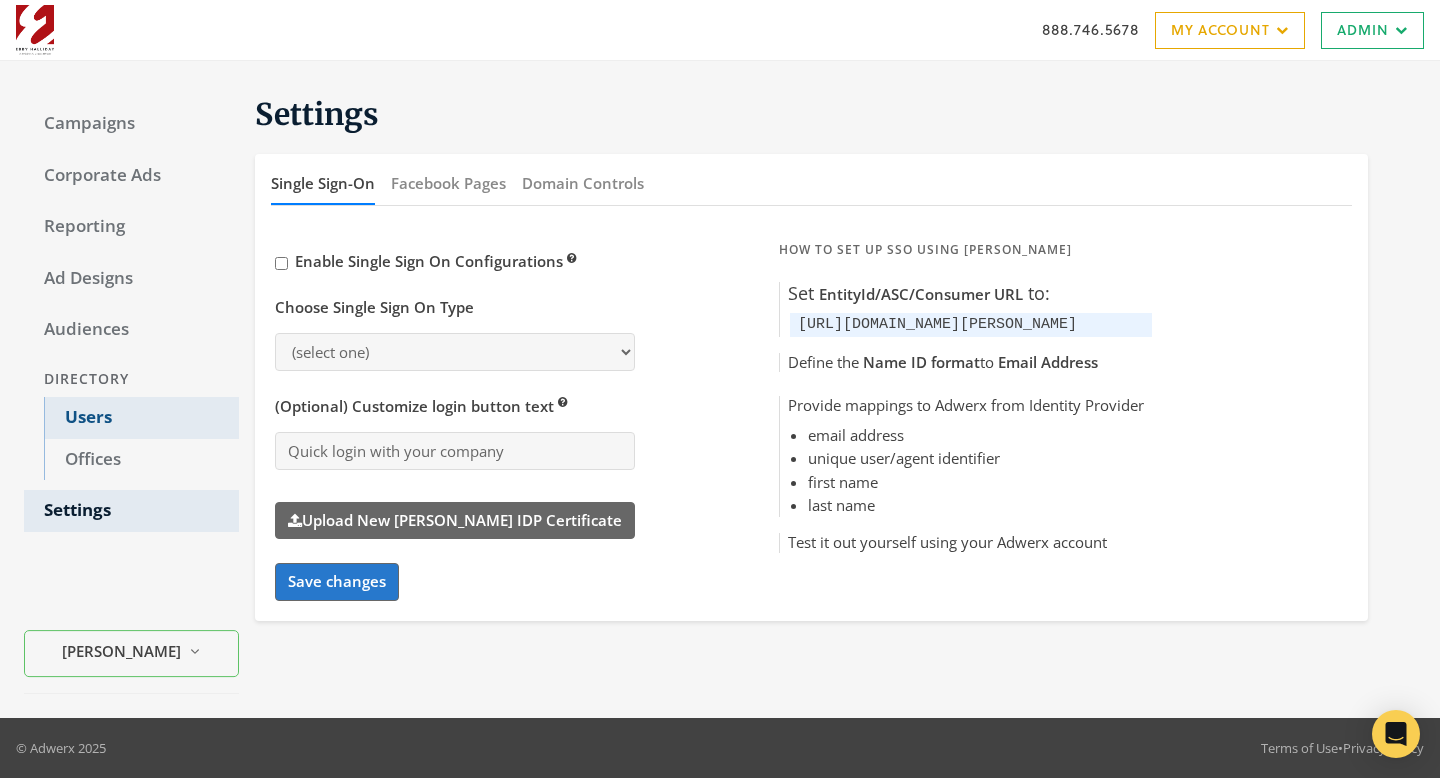 click on "Users" at bounding box center (141, 418) 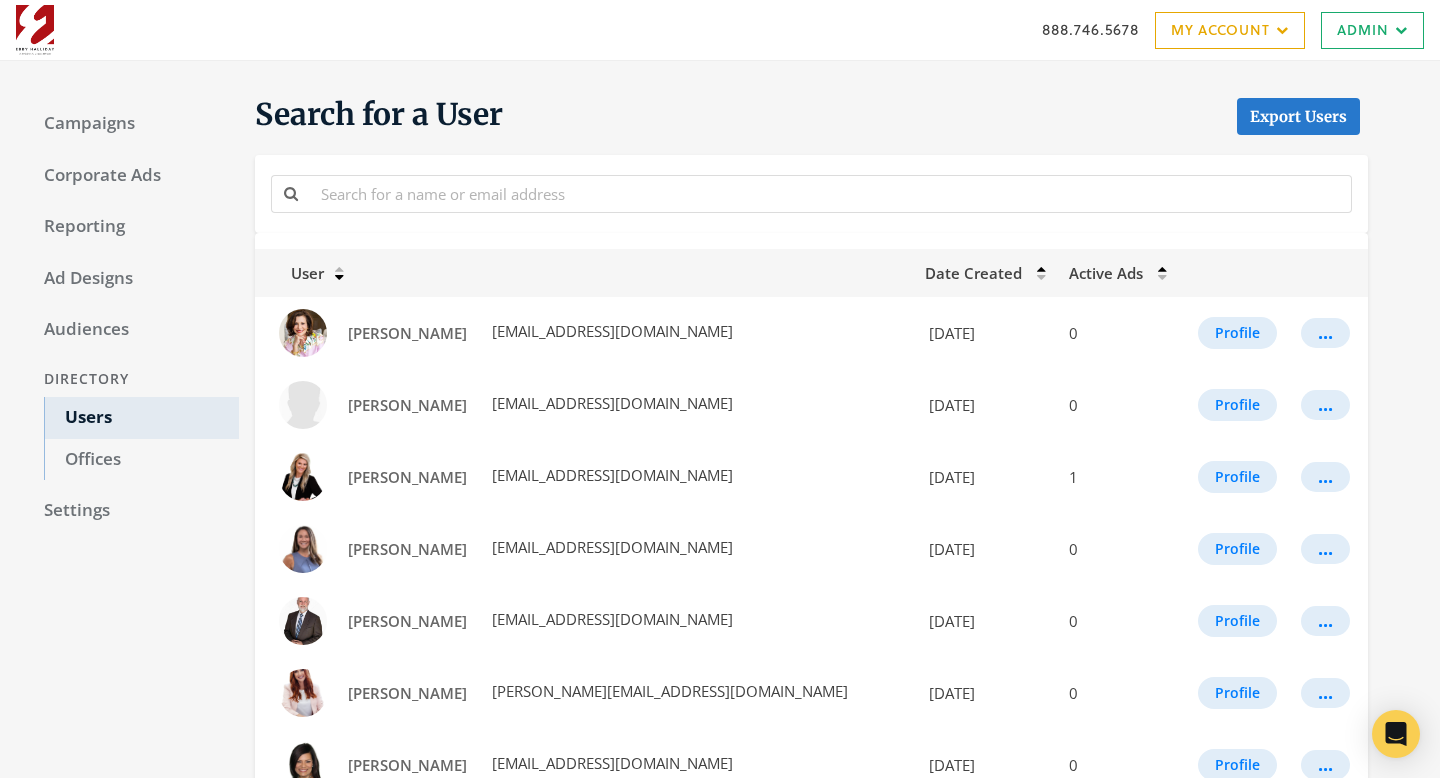 click on "Campaigns Corporate Ads Reporting Ad Designs Audiences Directory Users Offices Settings Ebby Halliday Reveal list of Ebby Halliday" at bounding box center (131, 944) 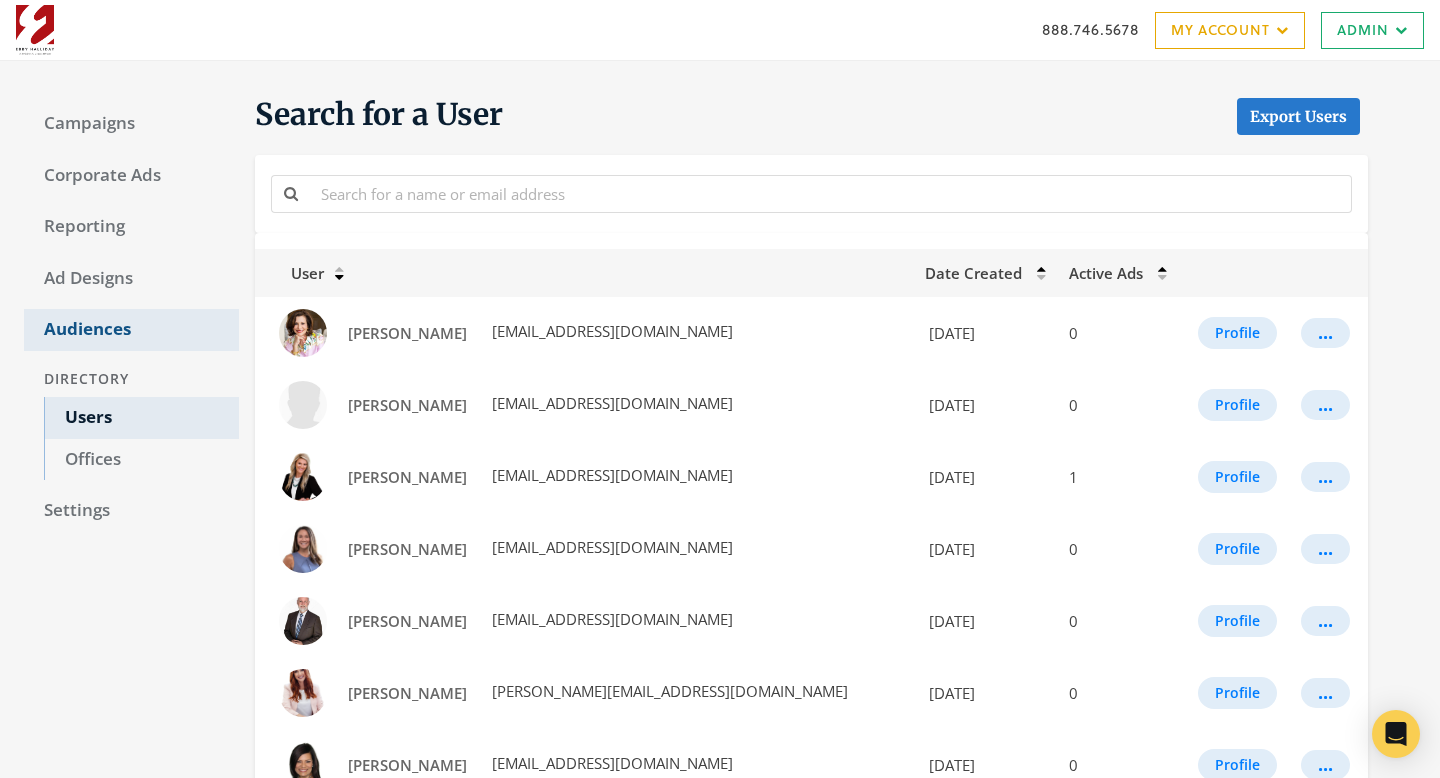 click on "Audiences" at bounding box center (131, 330) 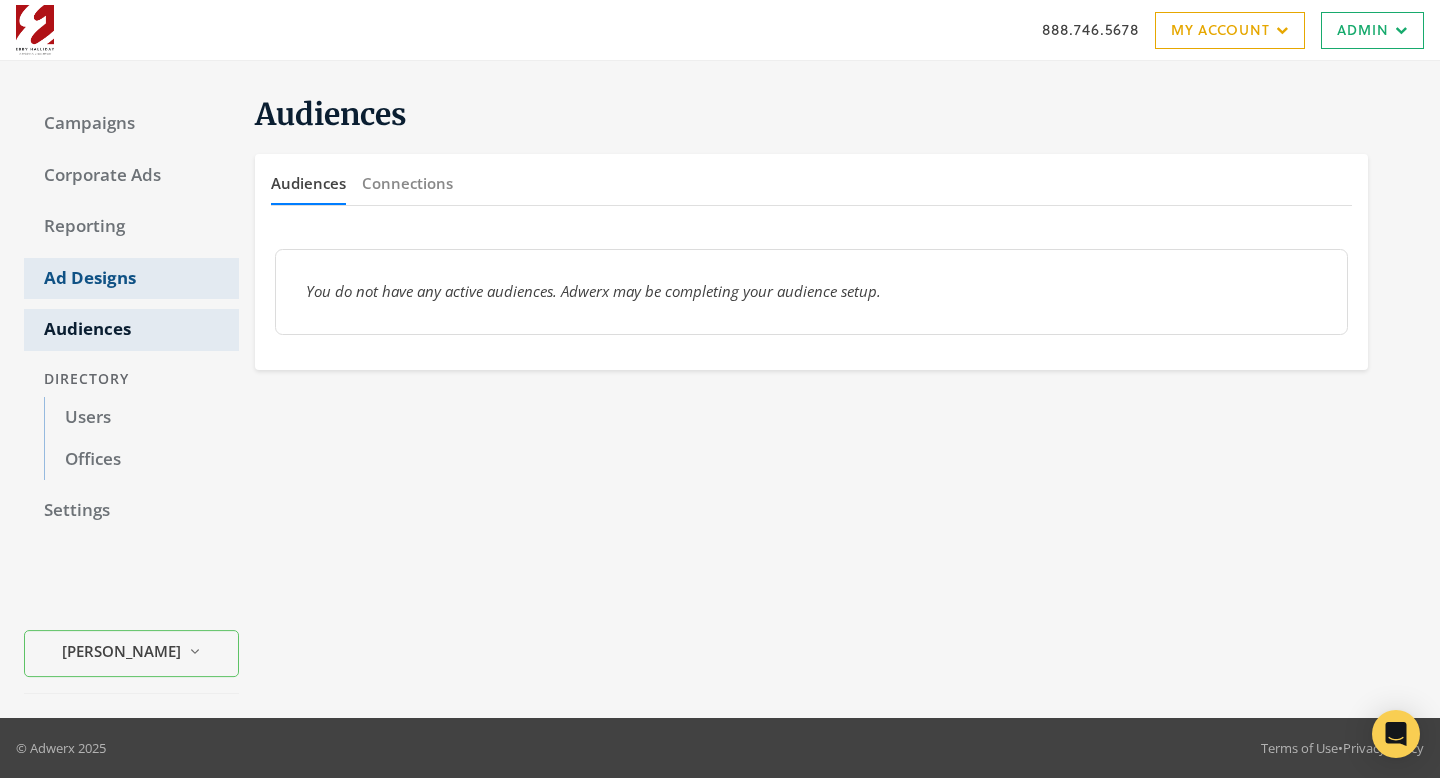click on "Ad Designs" at bounding box center [131, 279] 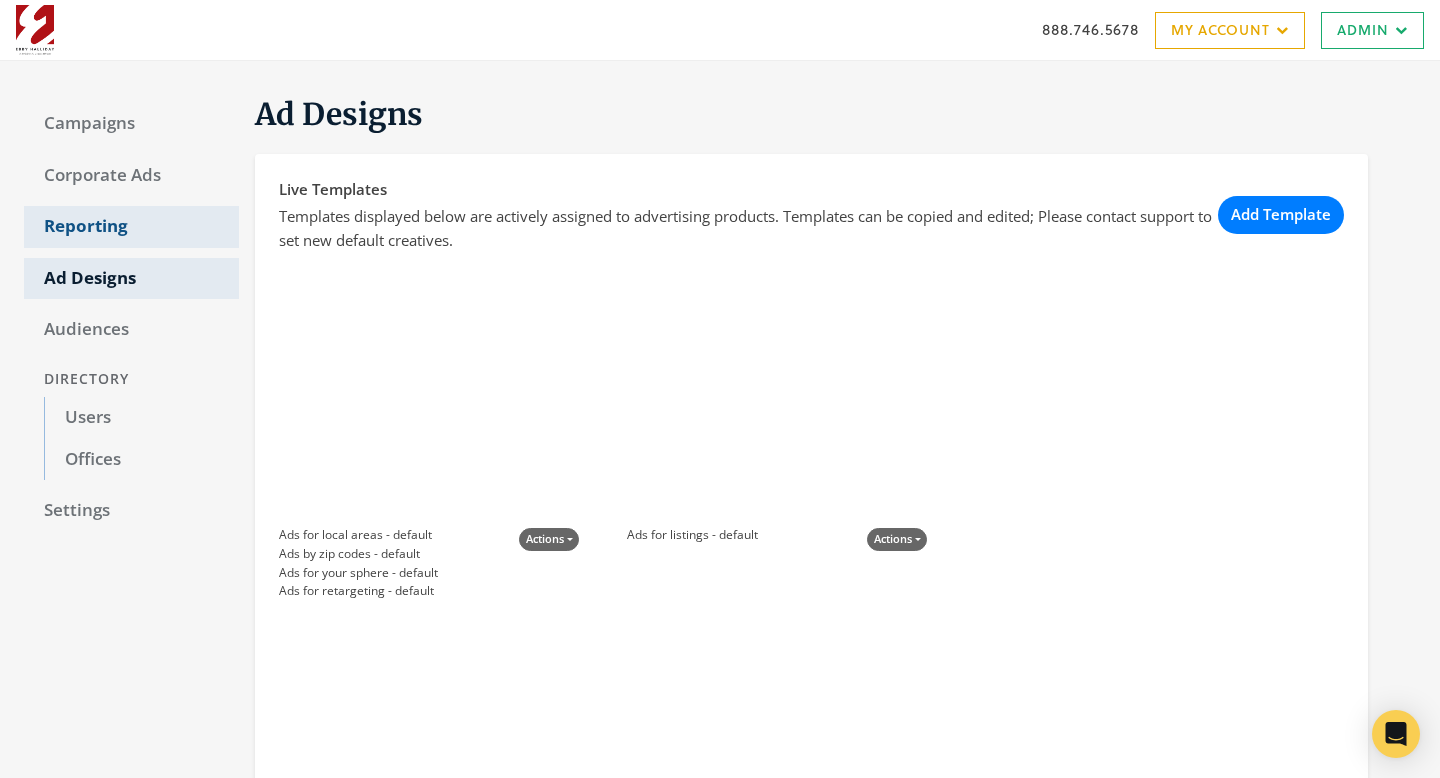 click on "Reporting" at bounding box center [131, 227] 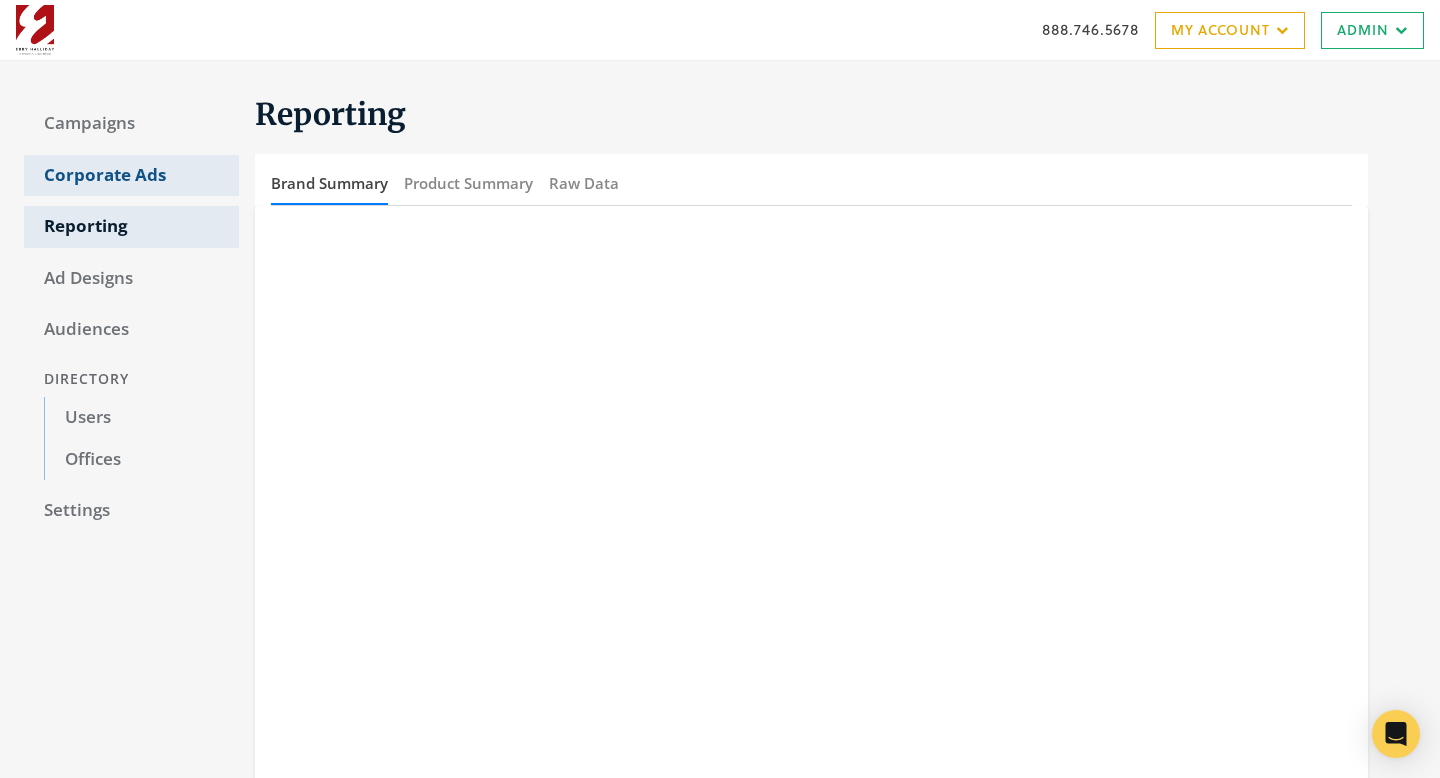 click on "Corporate Ads" at bounding box center [131, 176] 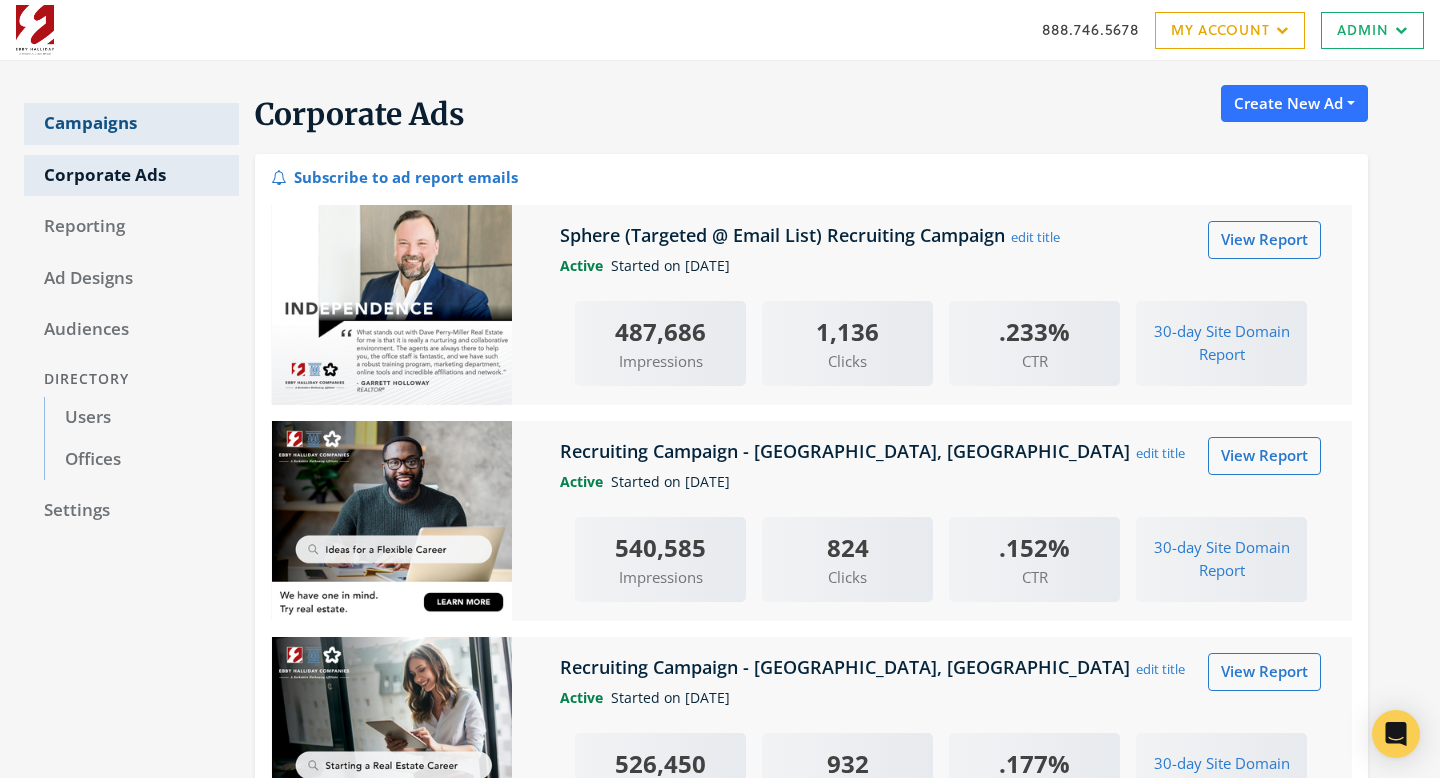 click on "Campaigns" at bounding box center (131, 124) 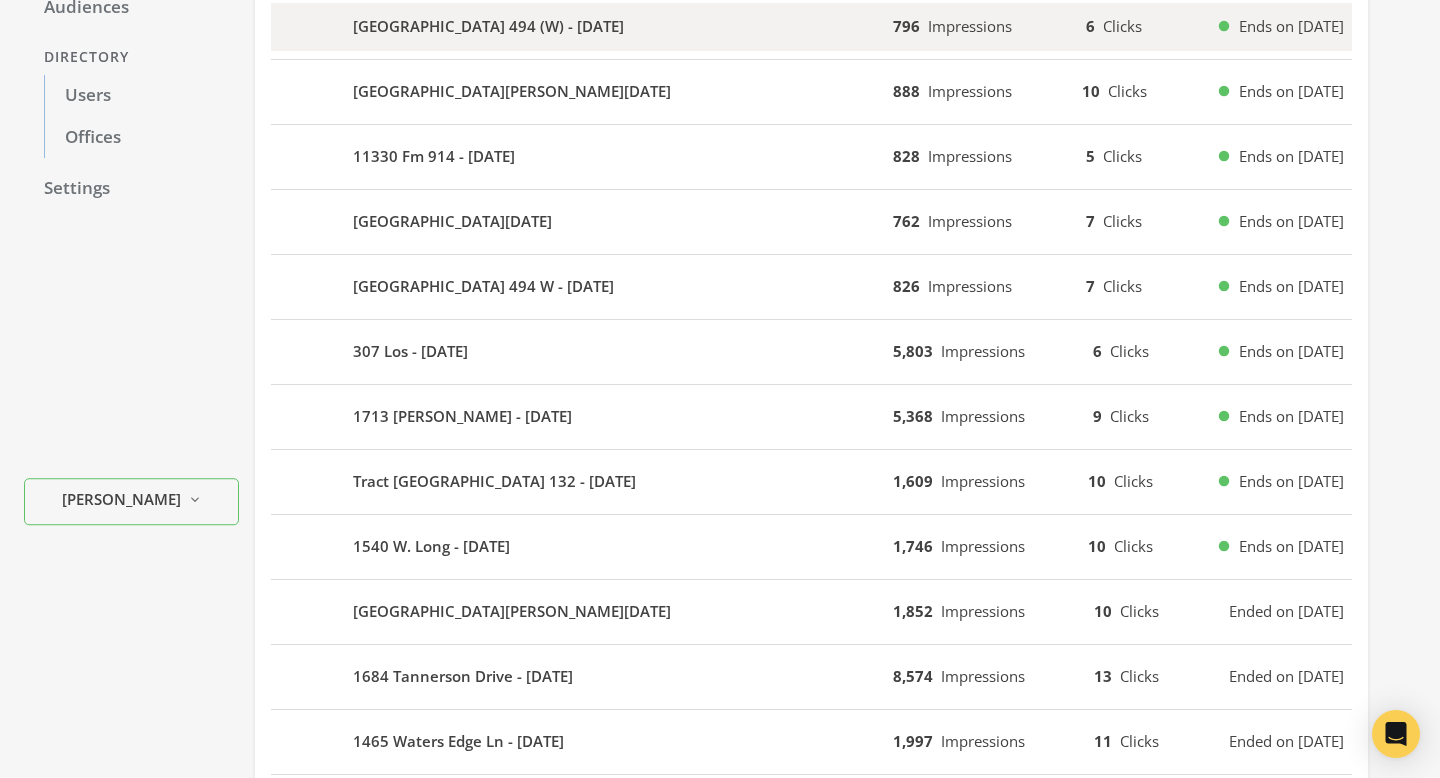 scroll, scrollTop: 653, scrollLeft: 0, axis: vertical 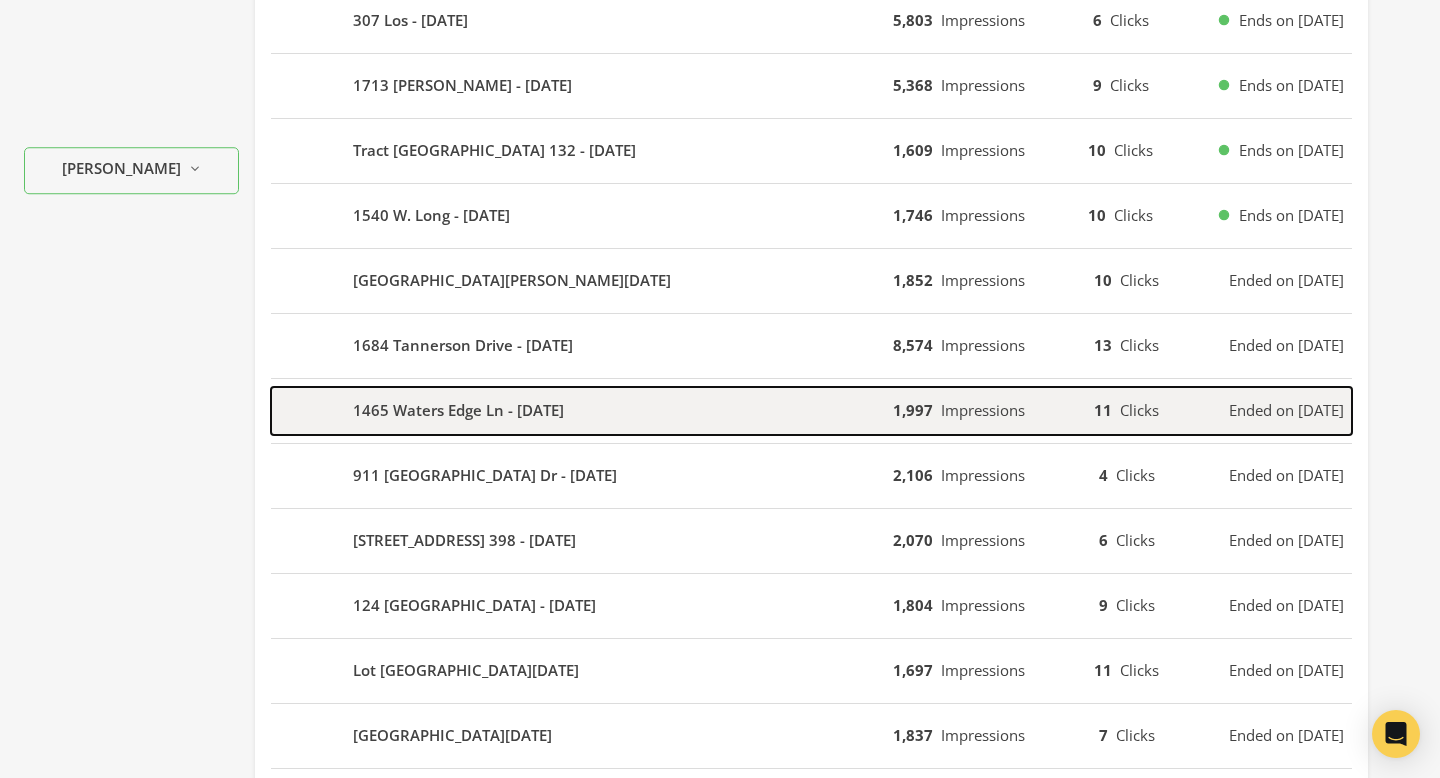 click on "1465 Waters Edge Ln - 2025-07-05" at bounding box center (582, 411) 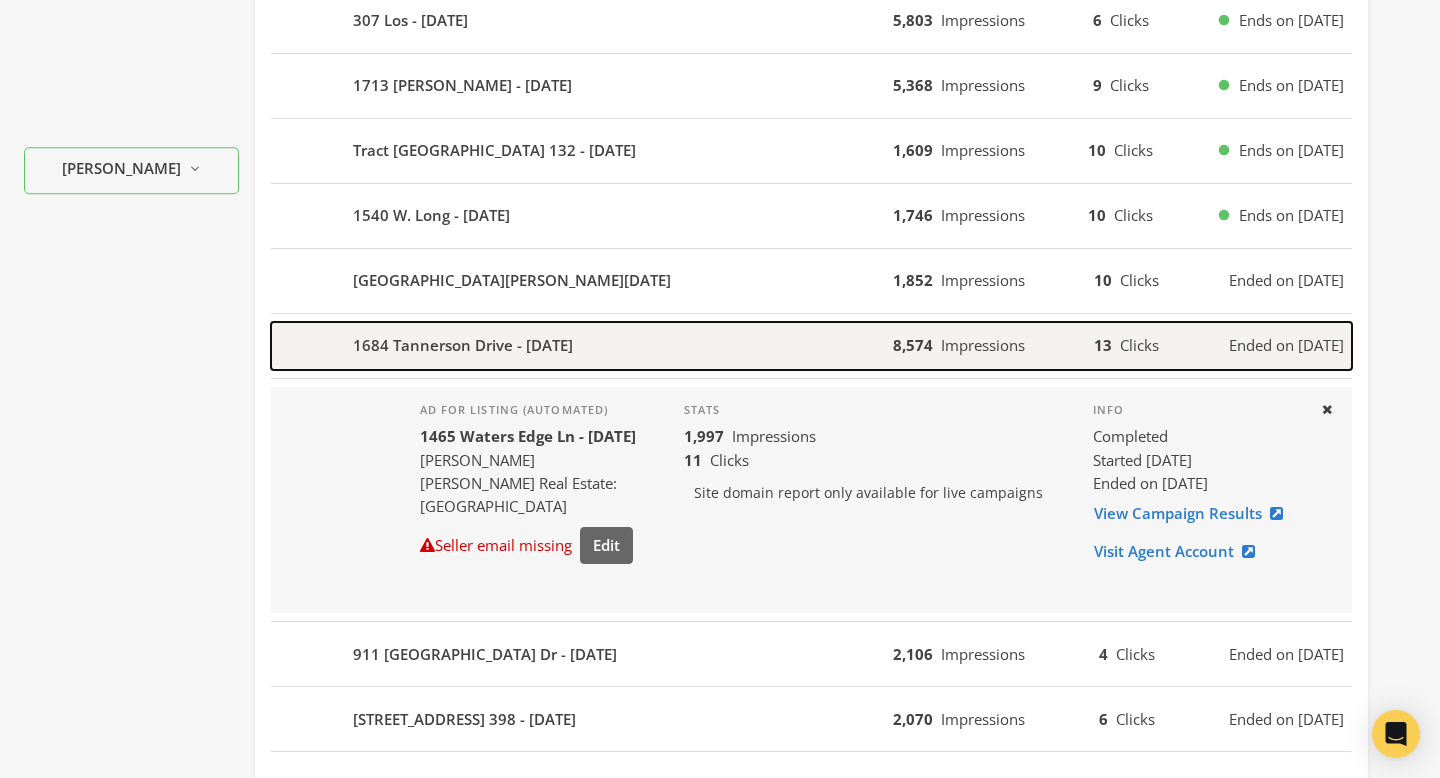 click on "1684 Tannerson Drive - 2025-07-07" at bounding box center [582, 346] 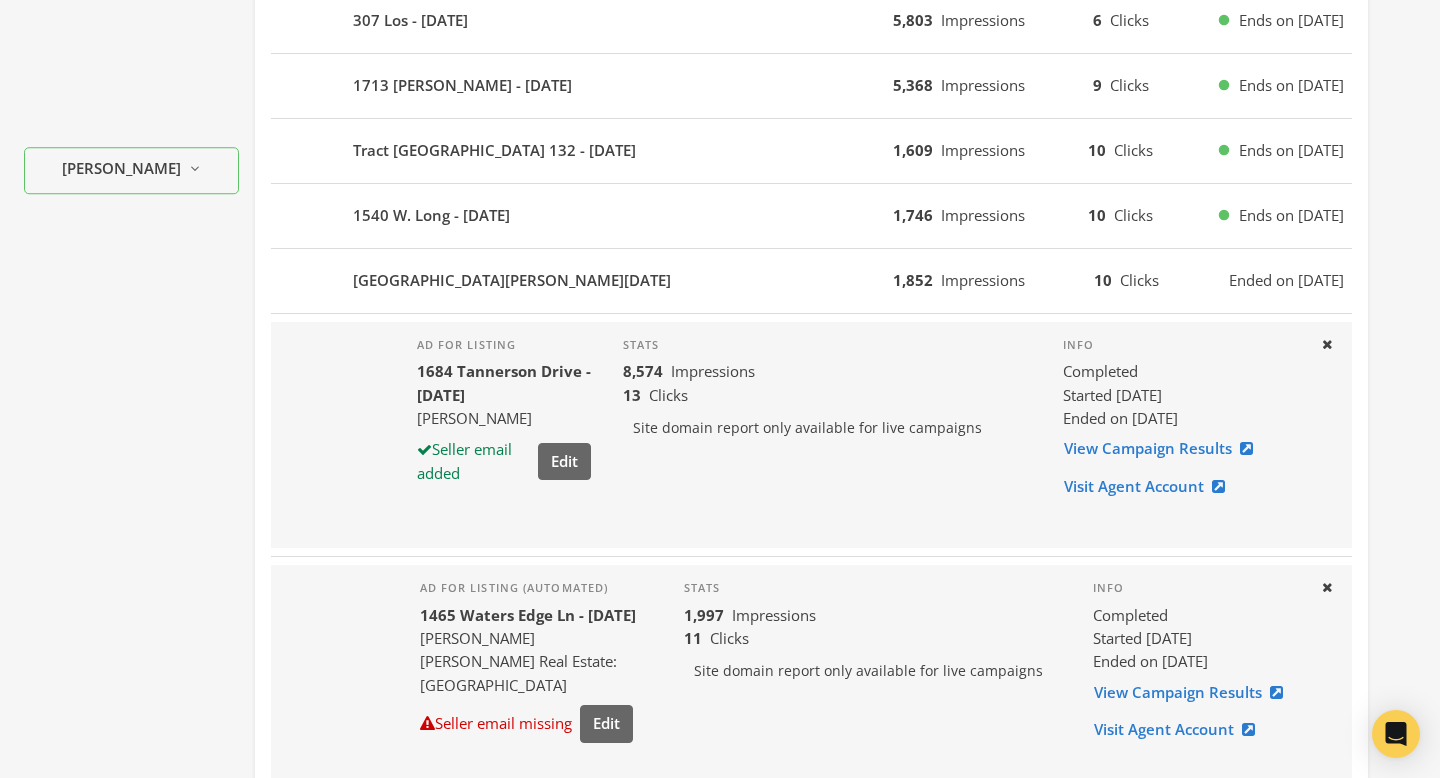 scroll, scrollTop: 0, scrollLeft: 0, axis: both 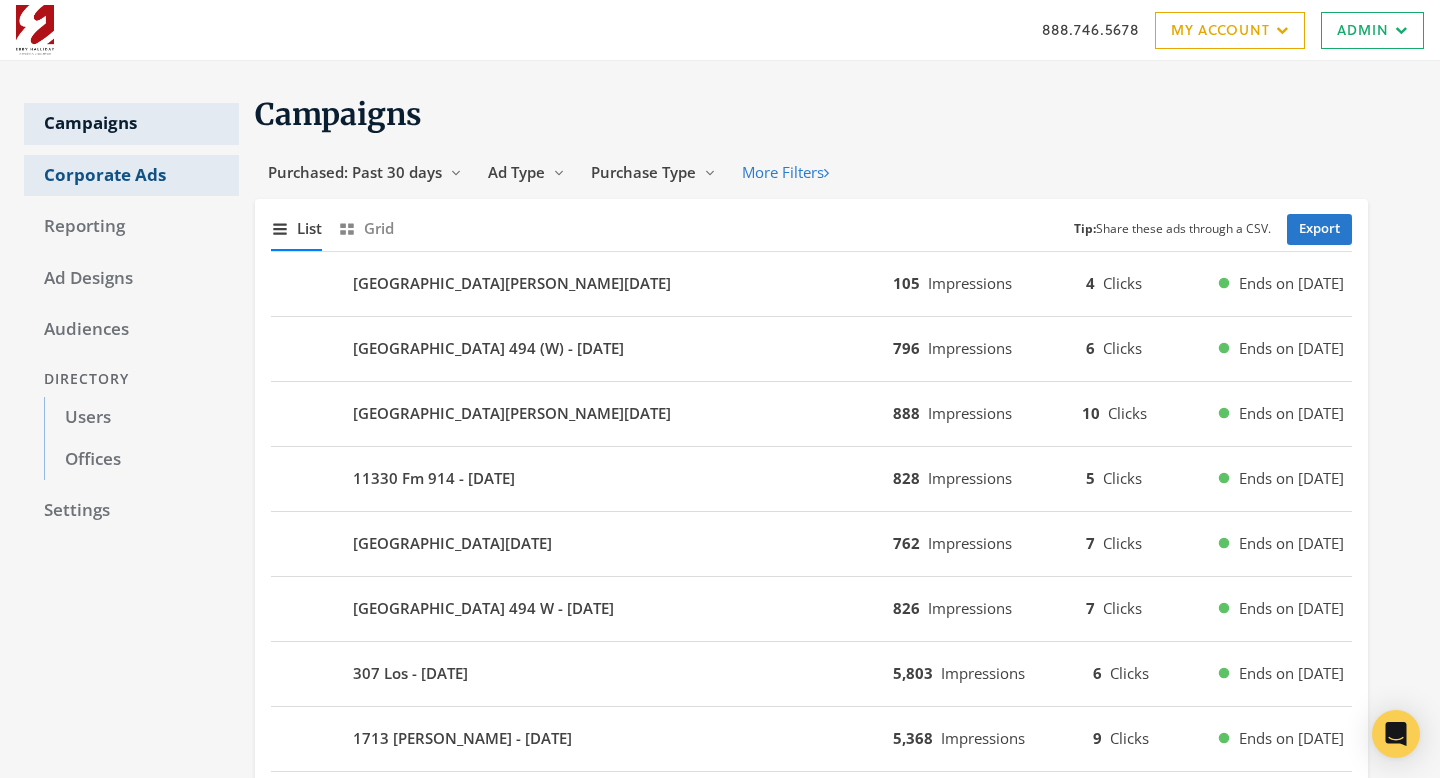 click on "Corporate Ads" at bounding box center (131, 176) 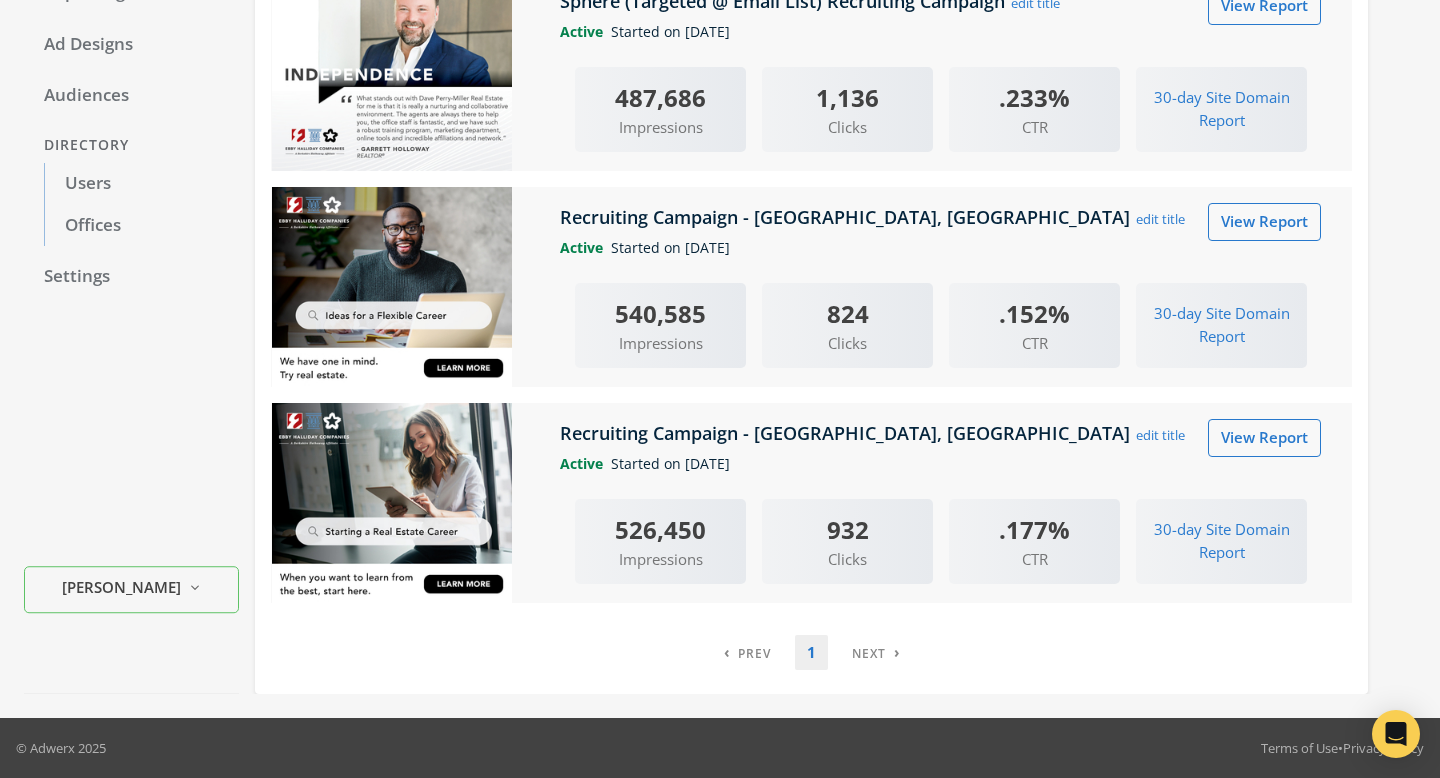 scroll, scrollTop: 0, scrollLeft: 0, axis: both 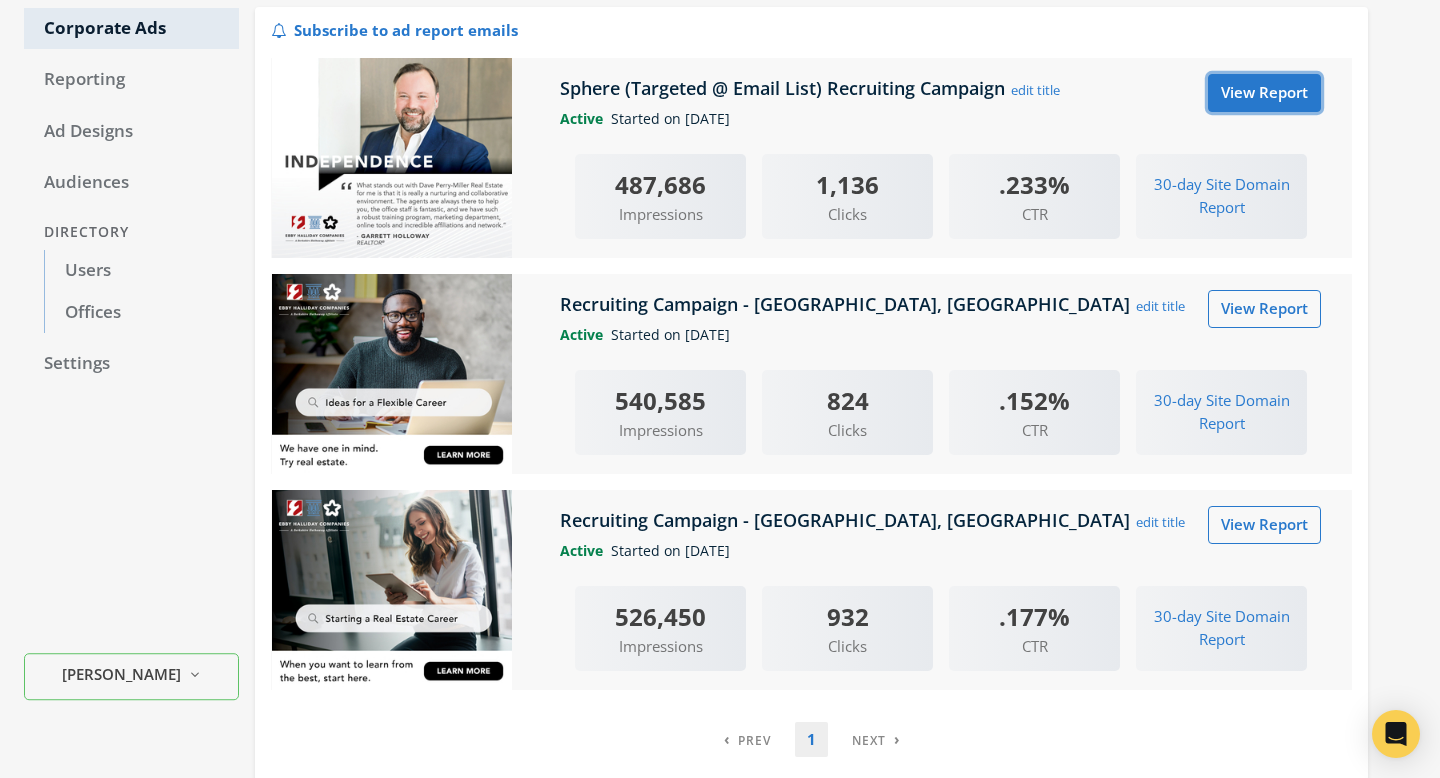 click on "View Report" at bounding box center [1264, 92] 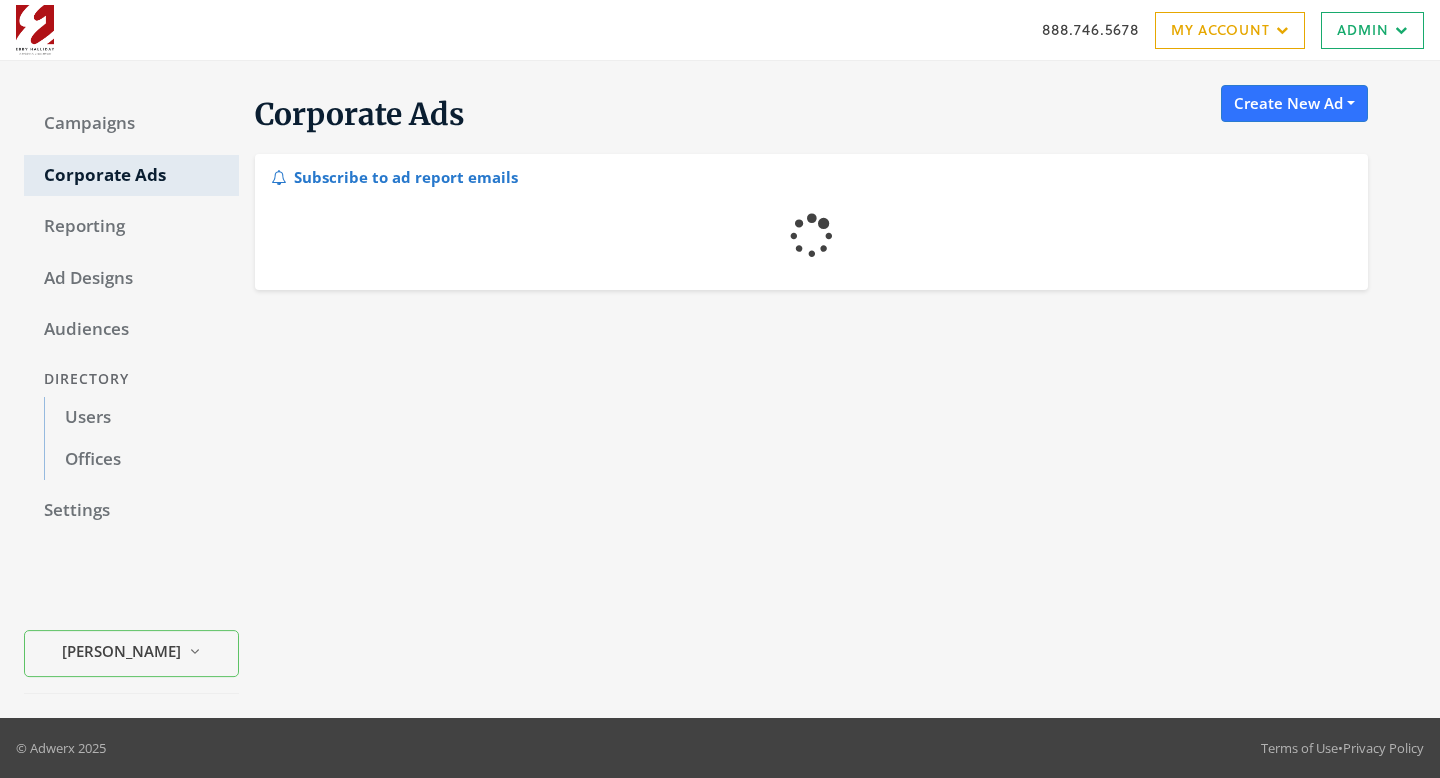scroll, scrollTop: 0, scrollLeft: 0, axis: both 